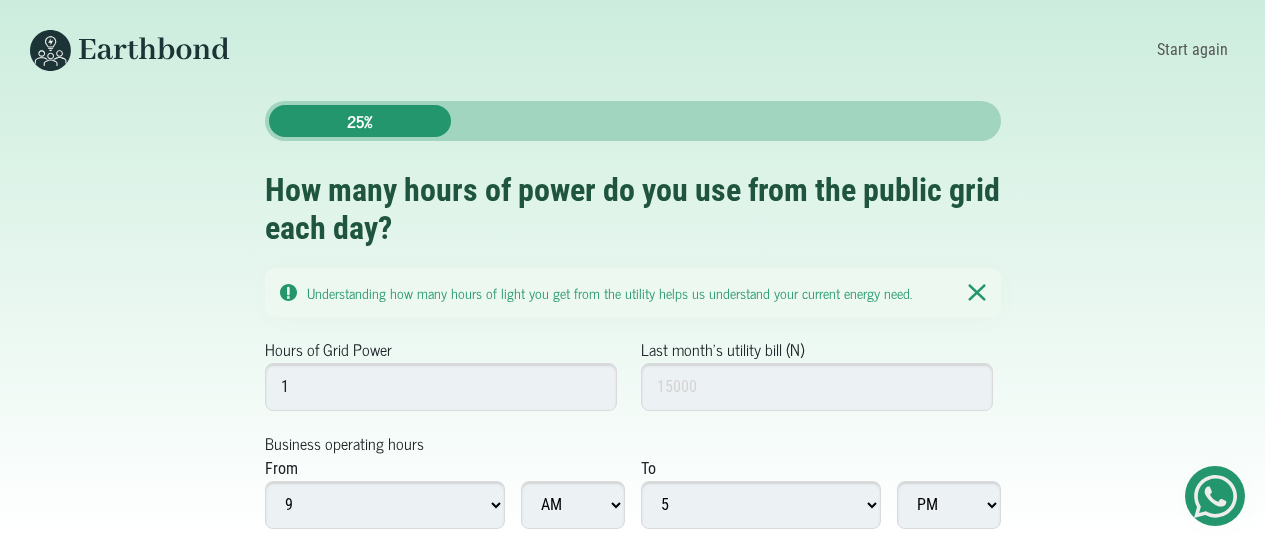 click on "1" at bounding box center [441, 387] 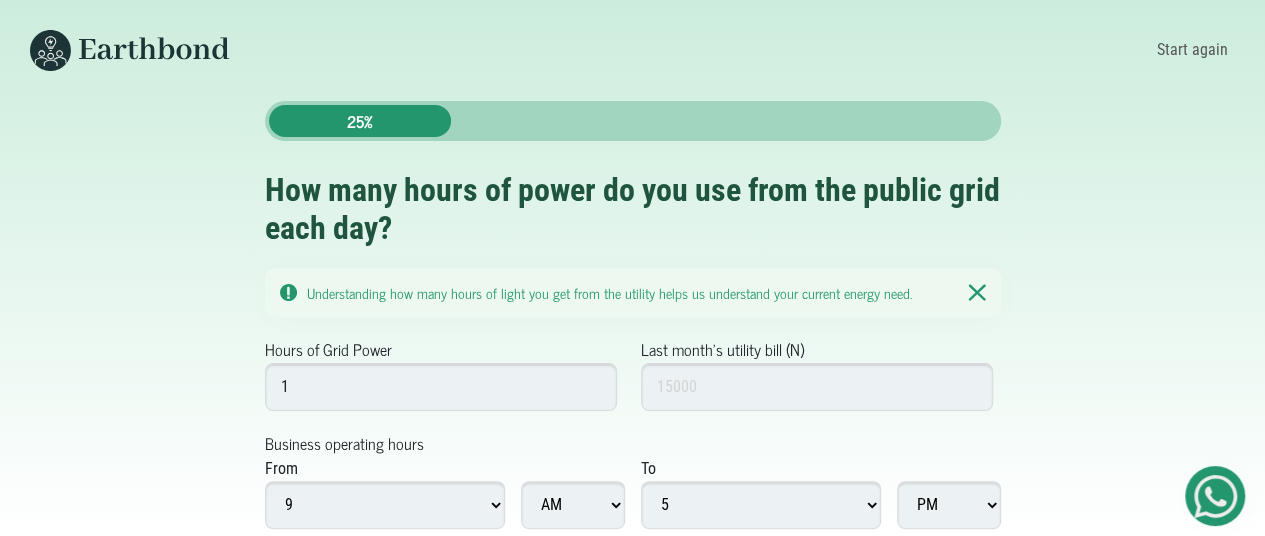 scroll, scrollTop: 0, scrollLeft: 0, axis: both 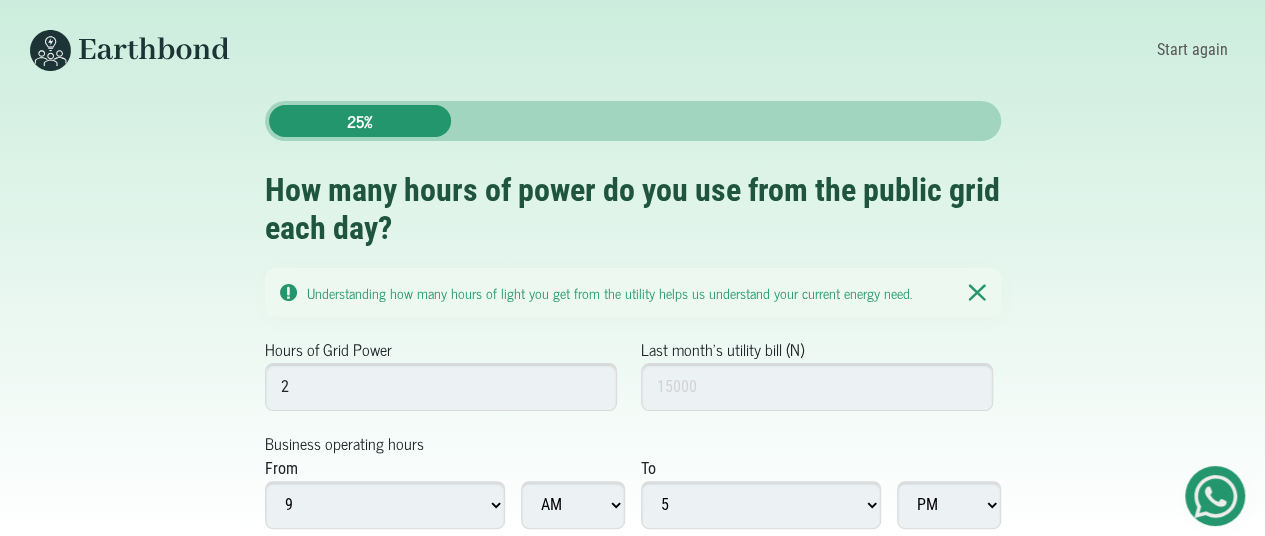 click on "2" at bounding box center [441, 387] 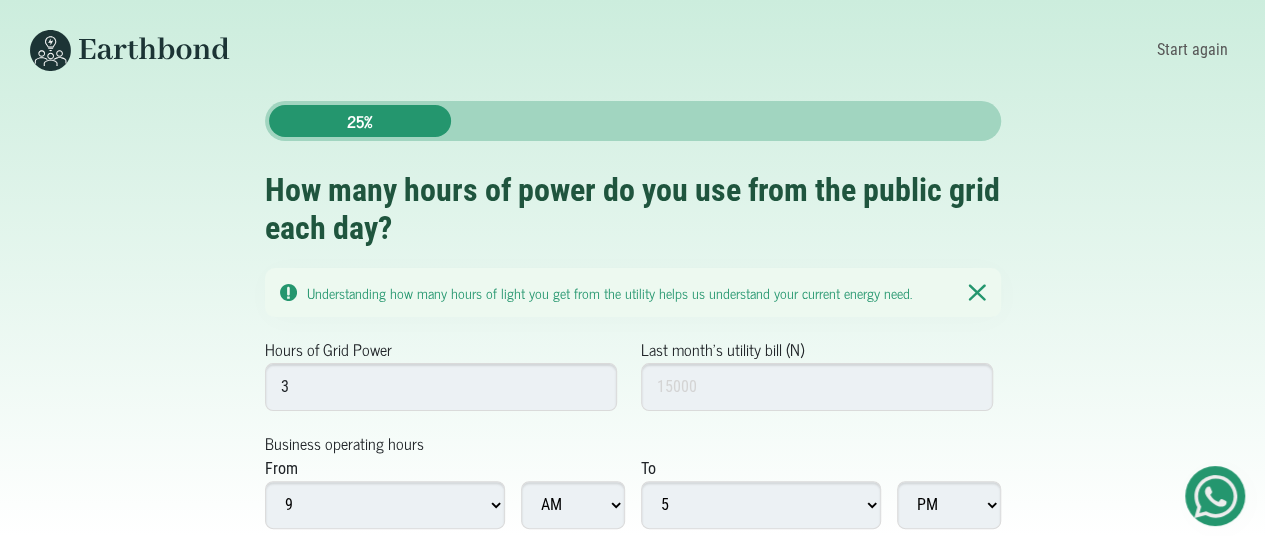 click on "3" at bounding box center (441, 387) 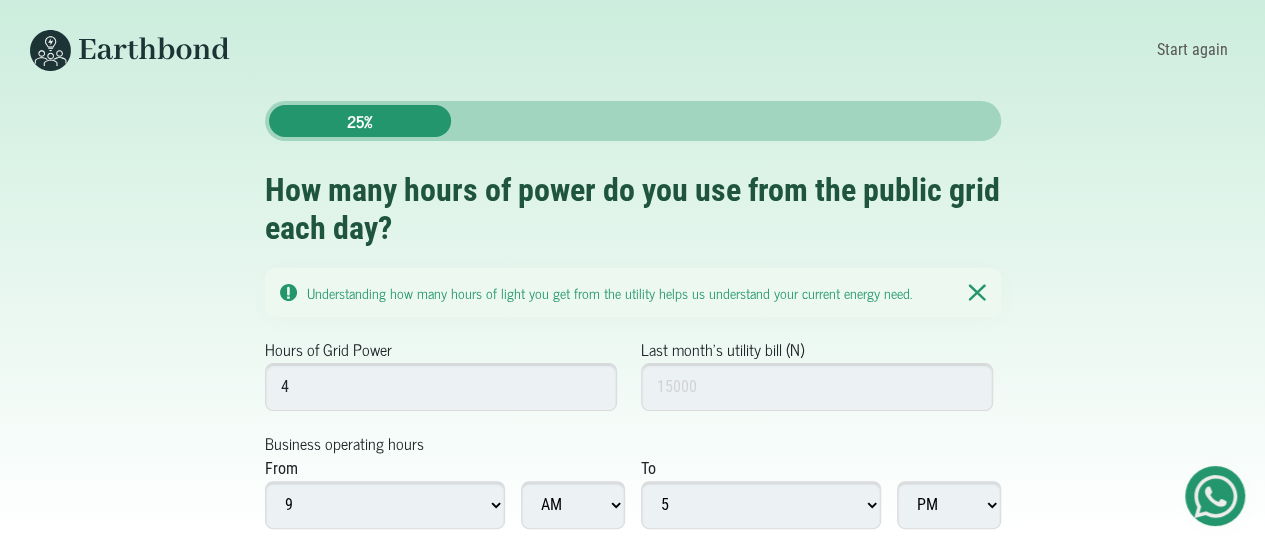 click on "4" at bounding box center [441, 387] 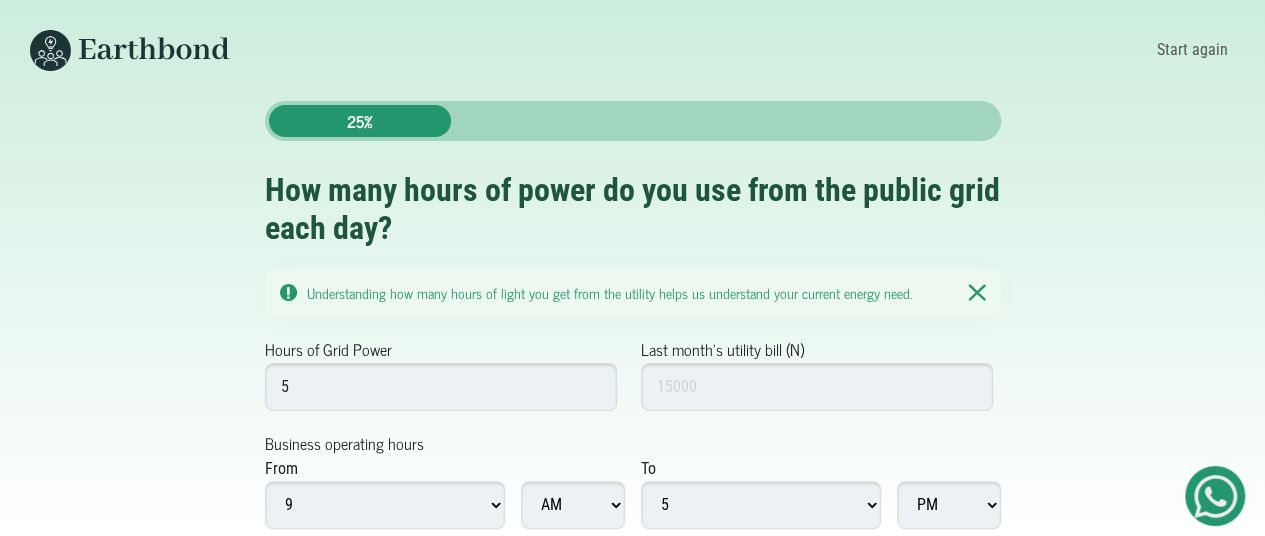 click on "5" at bounding box center (441, 387) 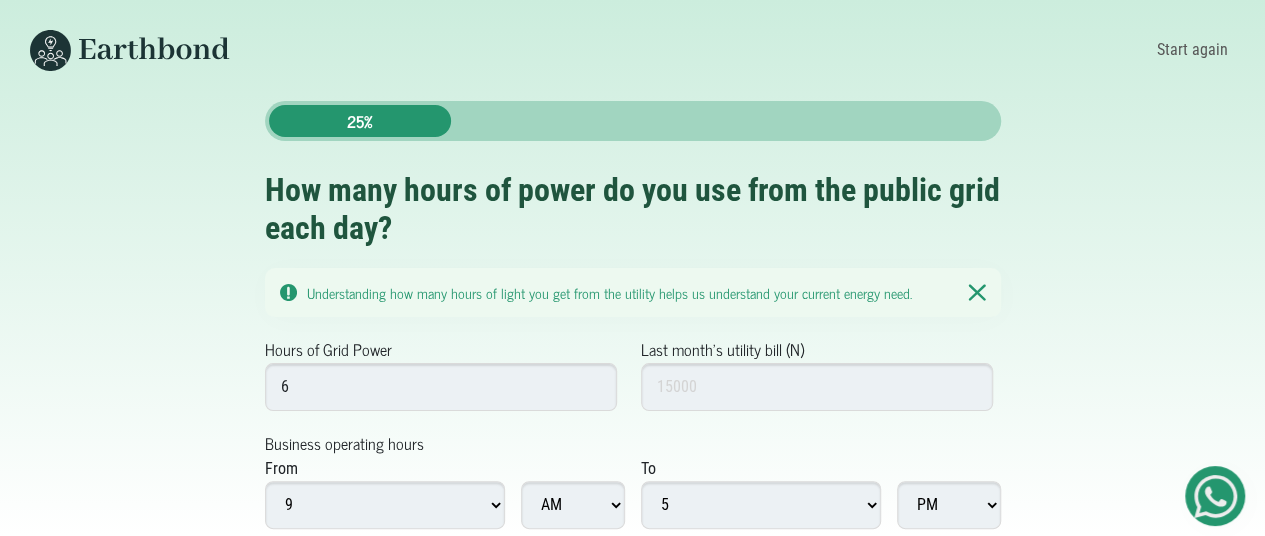 click on "6" at bounding box center (441, 387) 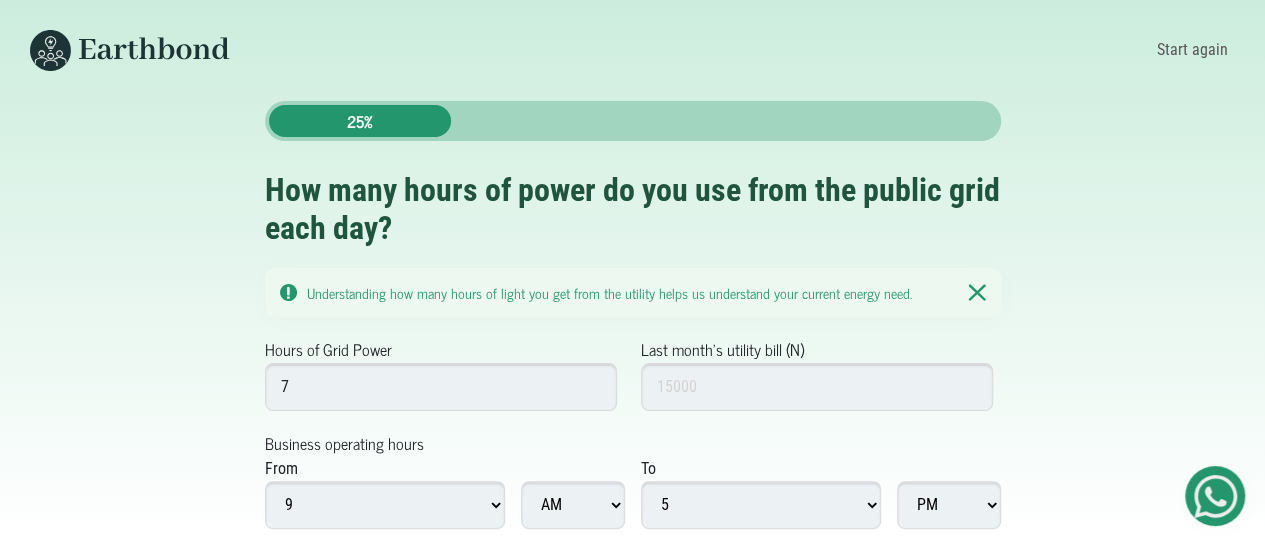 click on "7" at bounding box center (441, 387) 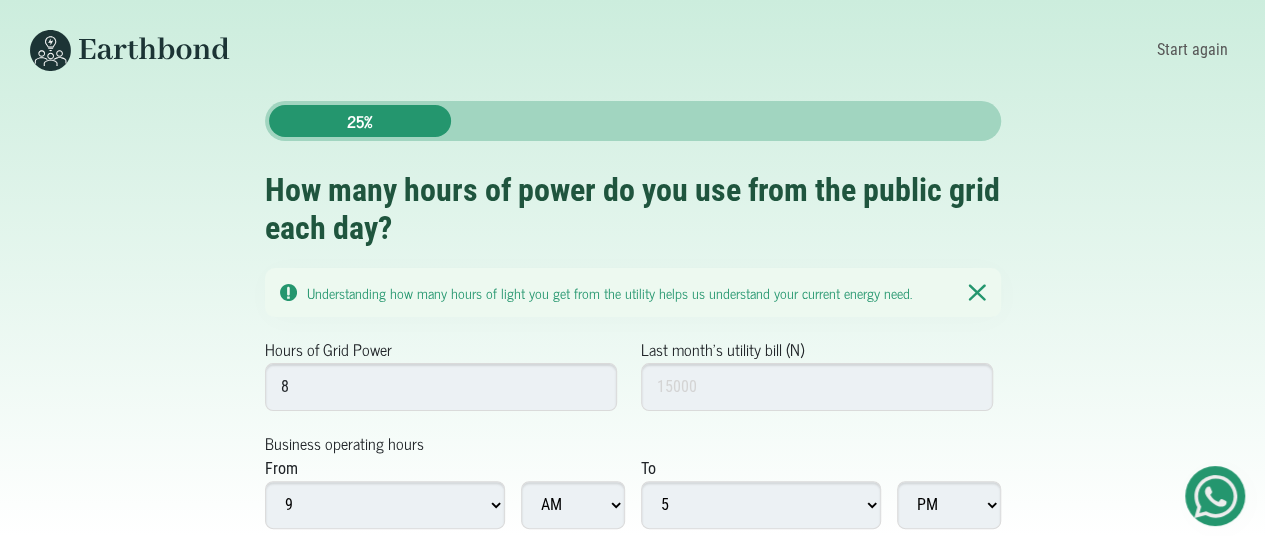 click on "8" at bounding box center (441, 387) 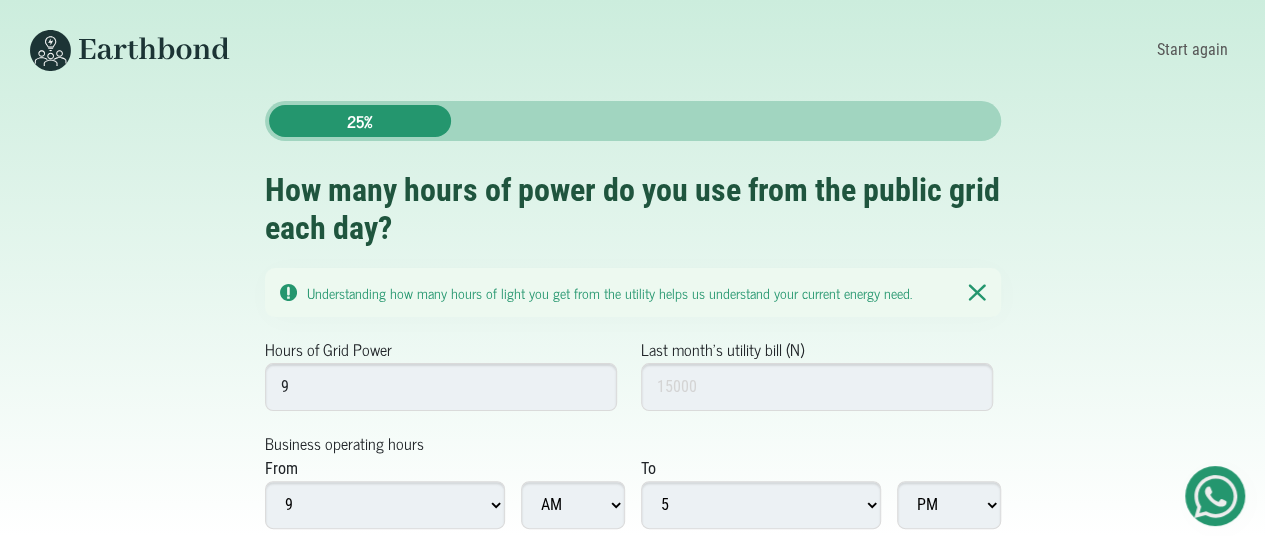 click on "9" at bounding box center [441, 387] 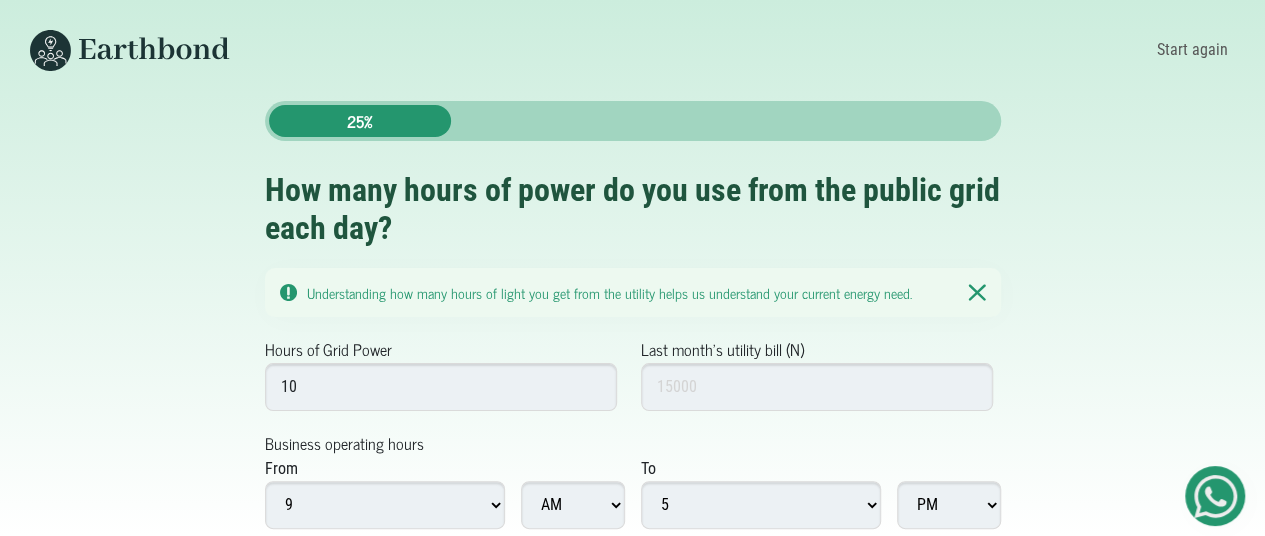 click on "10" at bounding box center [441, 387] 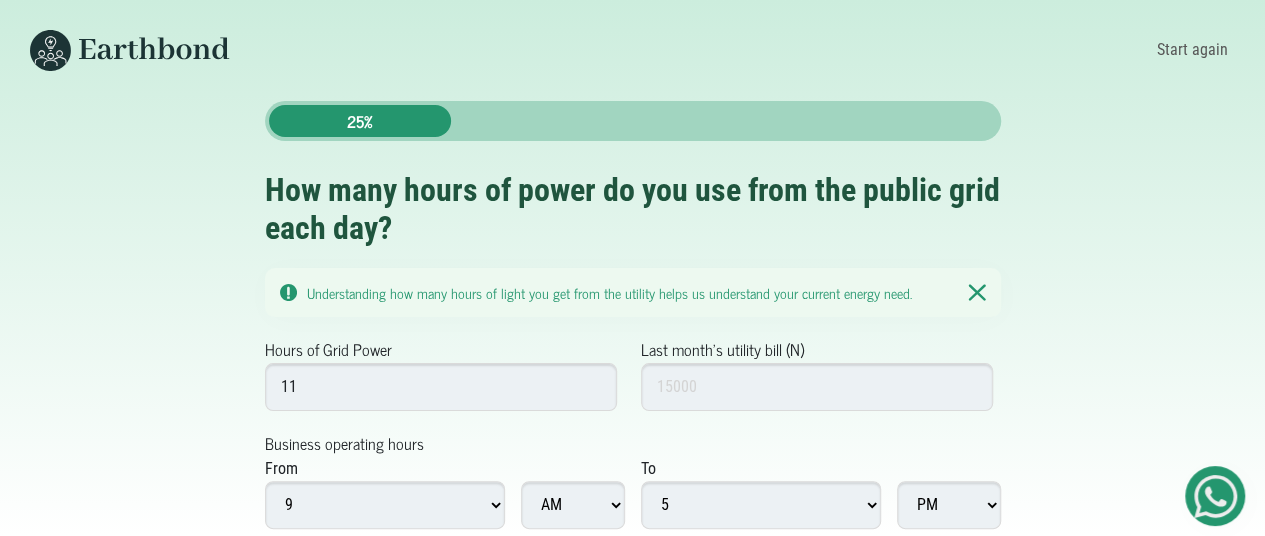 click on "11" at bounding box center (441, 387) 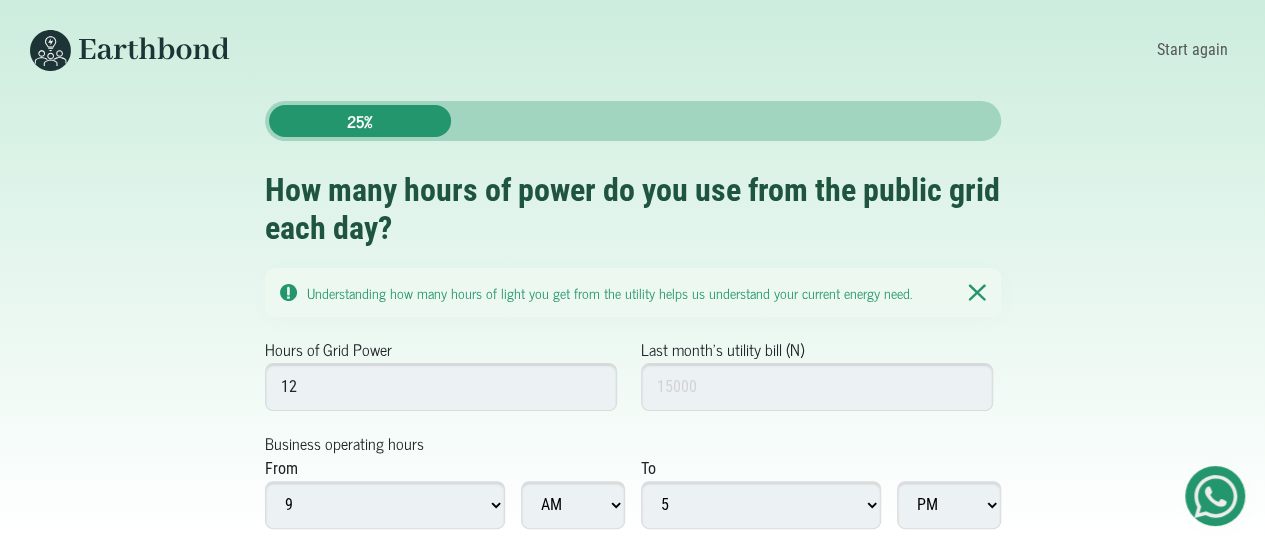 click on "12" at bounding box center (441, 387) 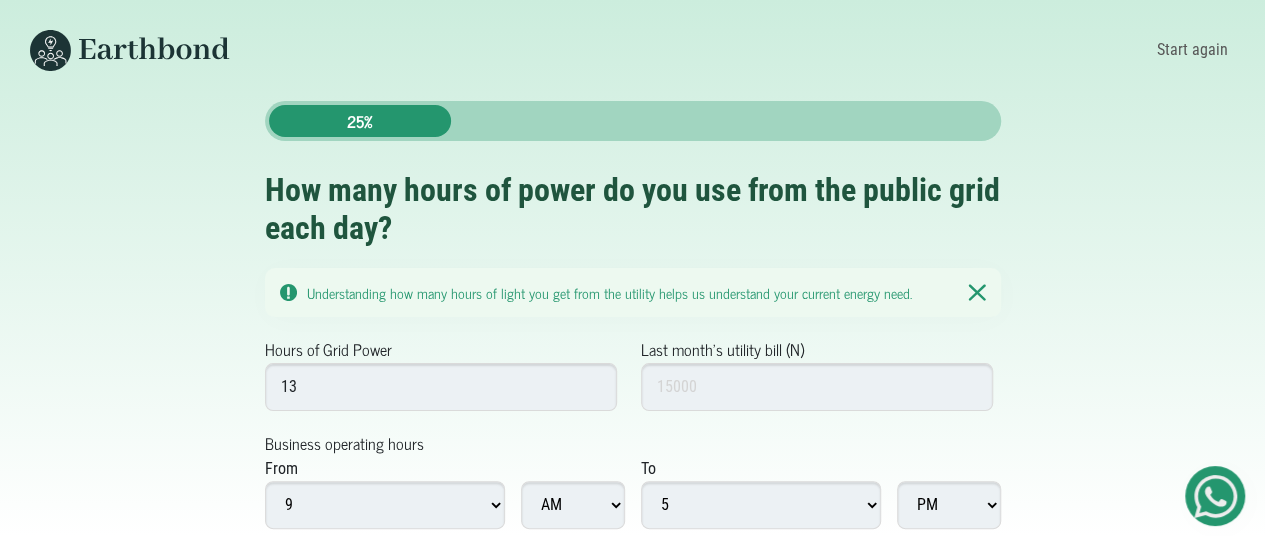 click on "13" at bounding box center [441, 387] 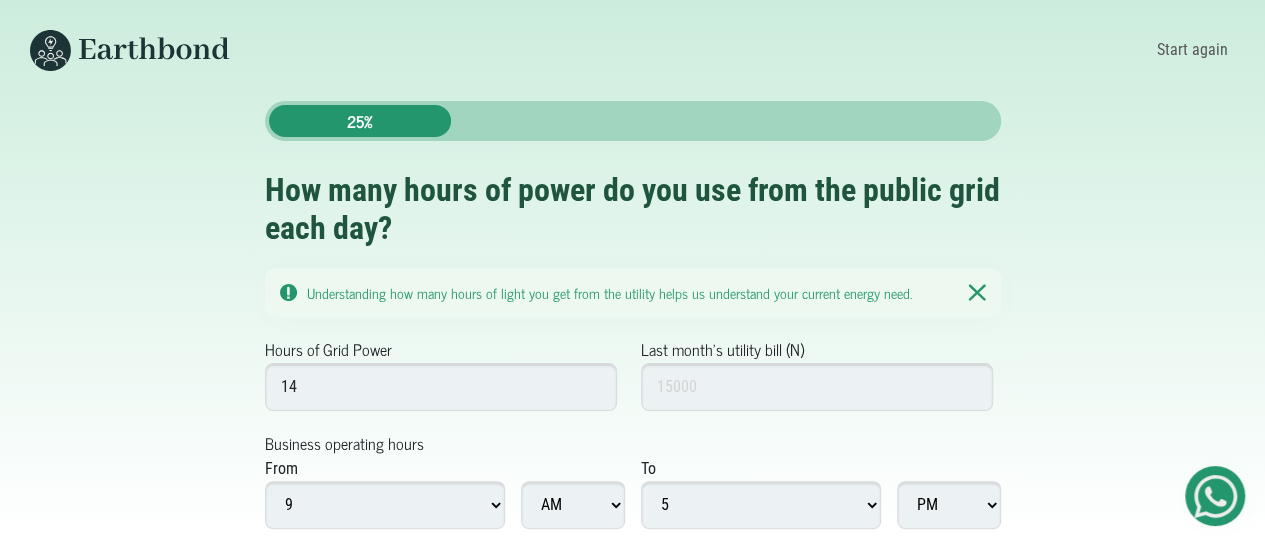 click on "14" at bounding box center (441, 387) 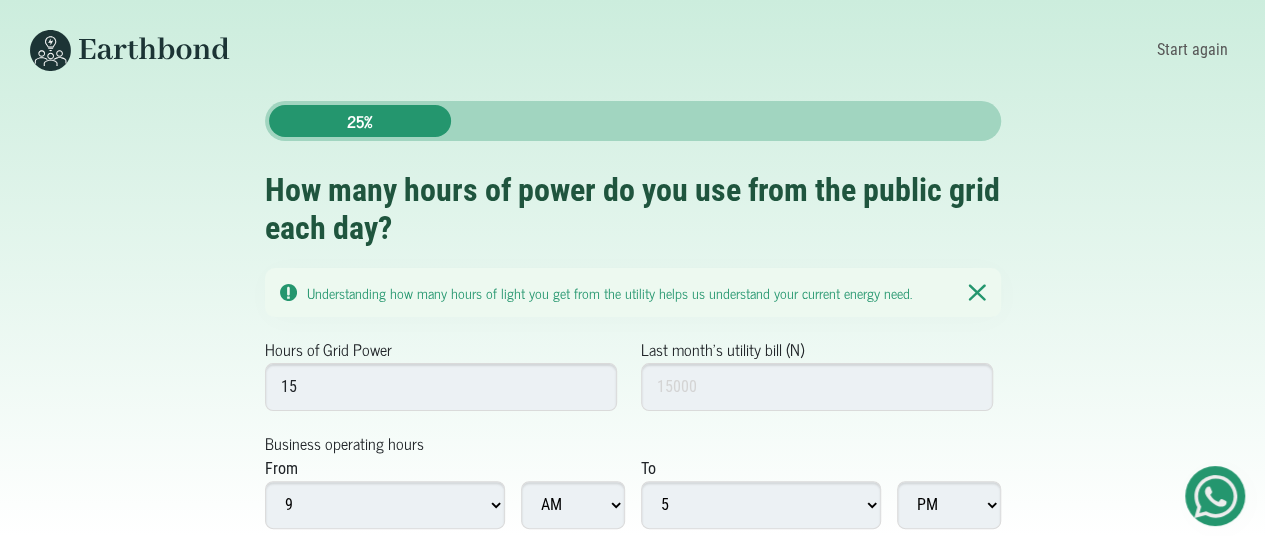 click on "15" at bounding box center [441, 387] 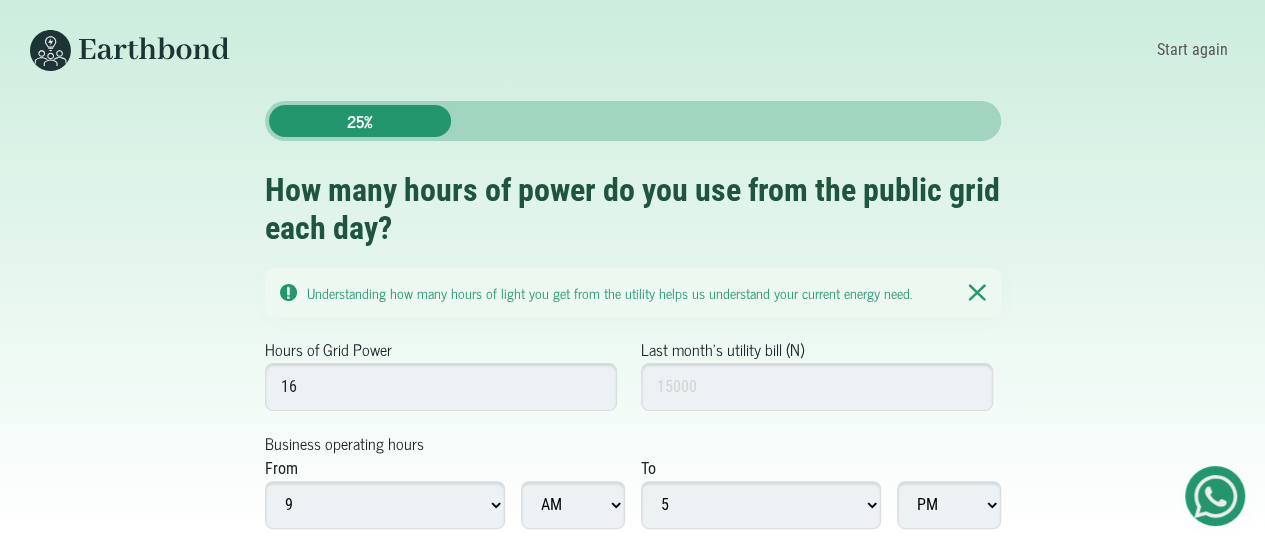 click on "16" at bounding box center [441, 387] 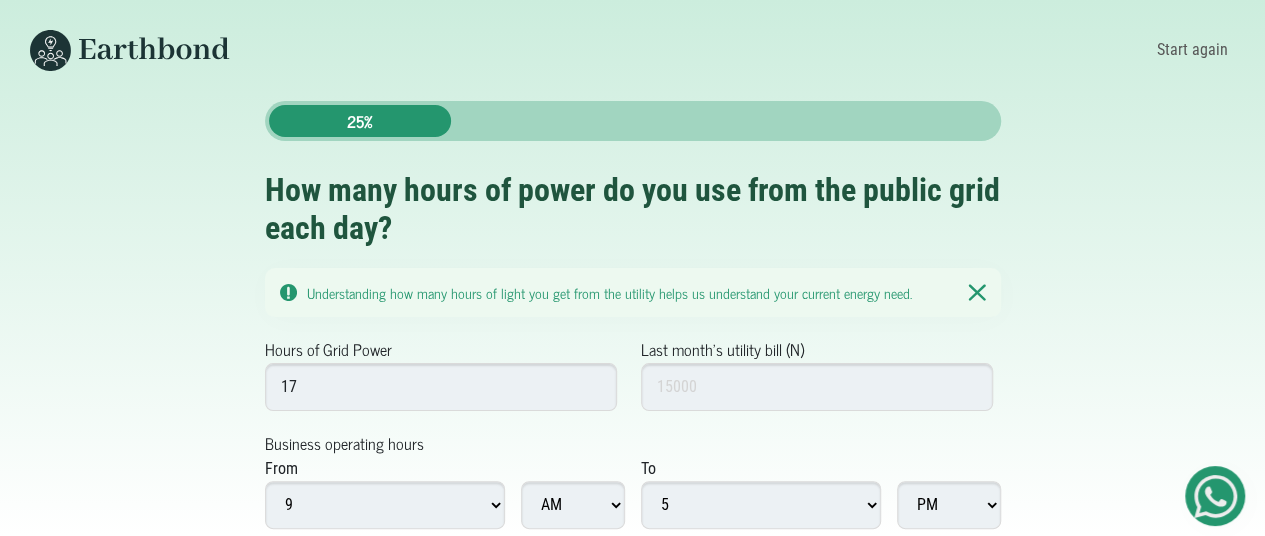 click on "17" at bounding box center [441, 387] 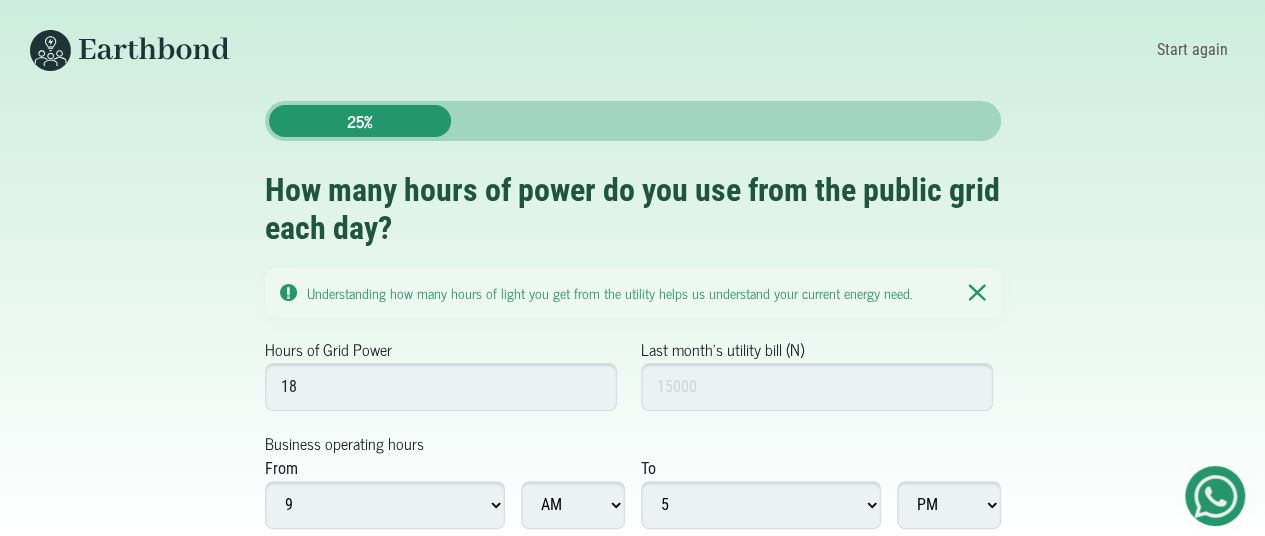 click on "18" at bounding box center (441, 387) 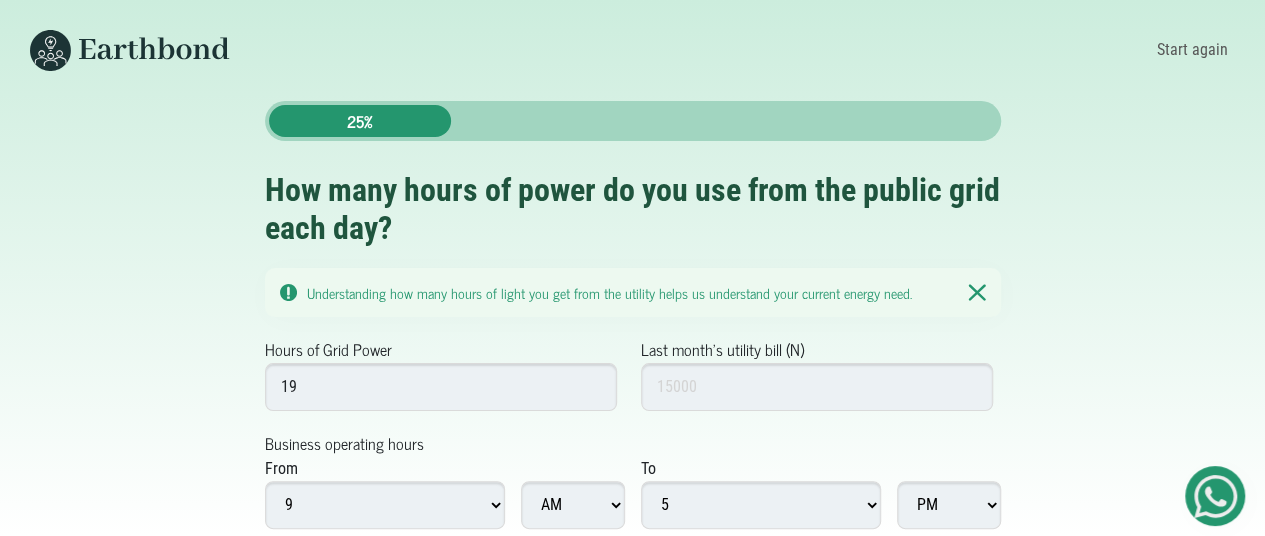 click on "19" at bounding box center (441, 387) 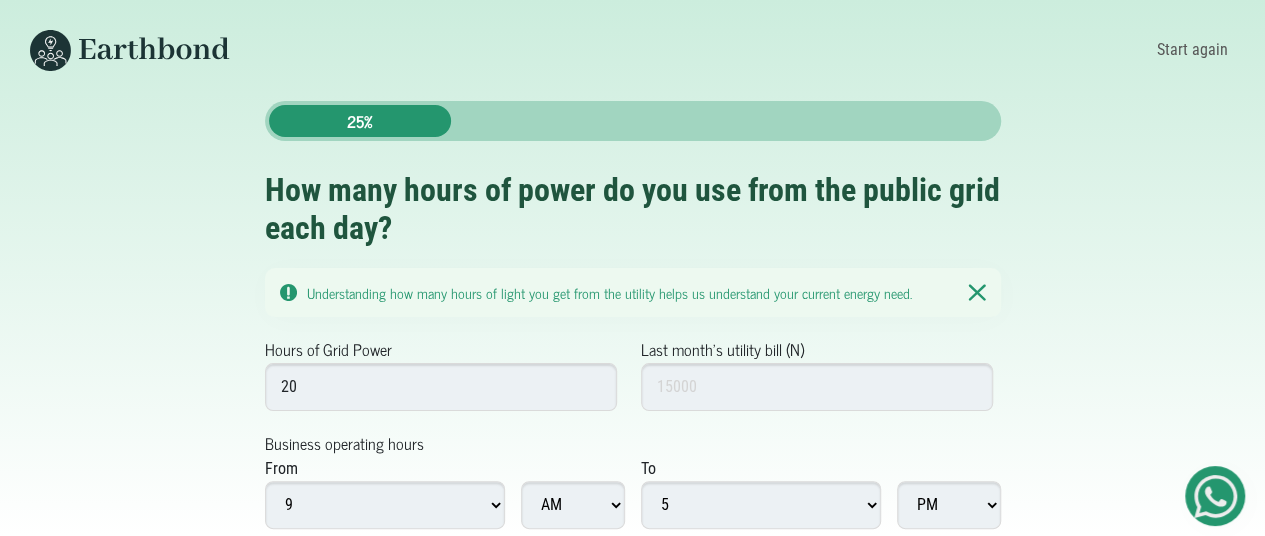 click on "20" at bounding box center [441, 387] 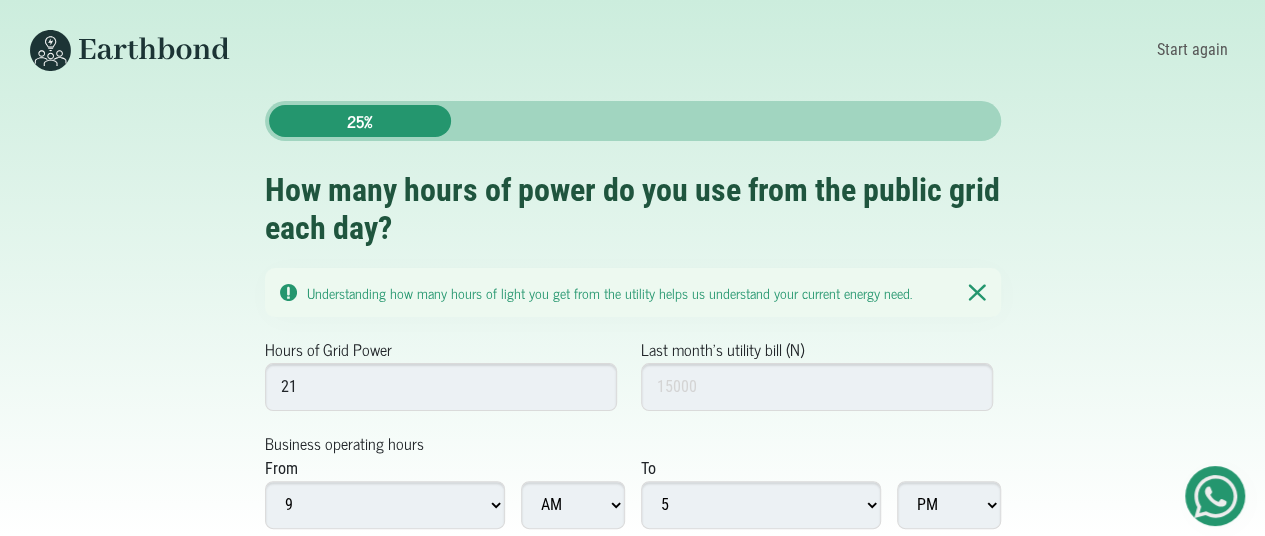 click on "21" at bounding box center [441, 387] 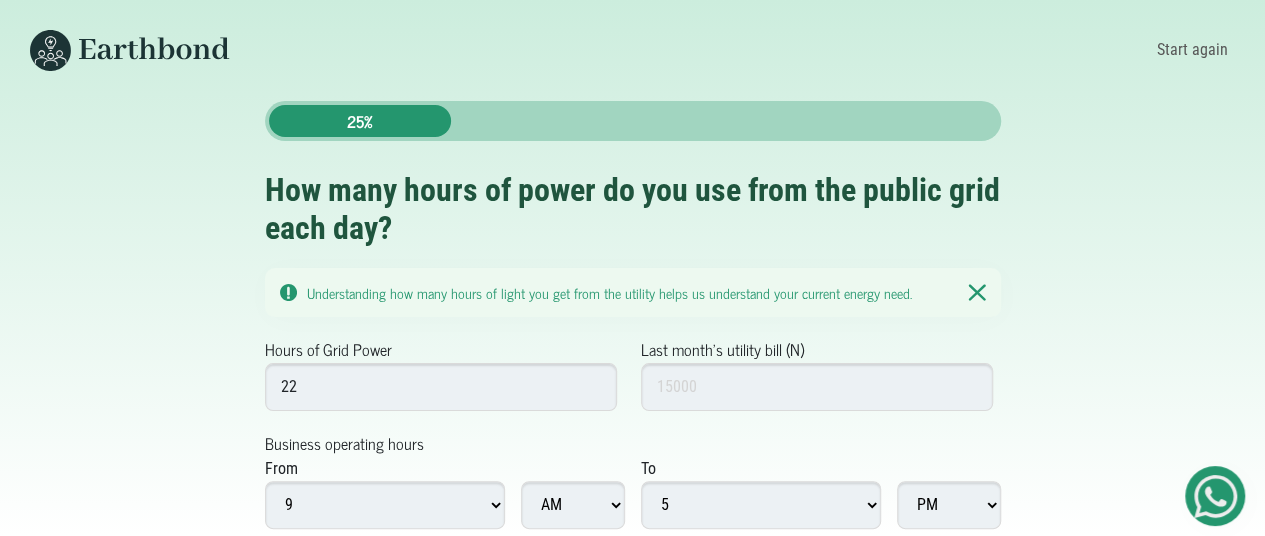 click on "22" at bounding box center [441, 387] 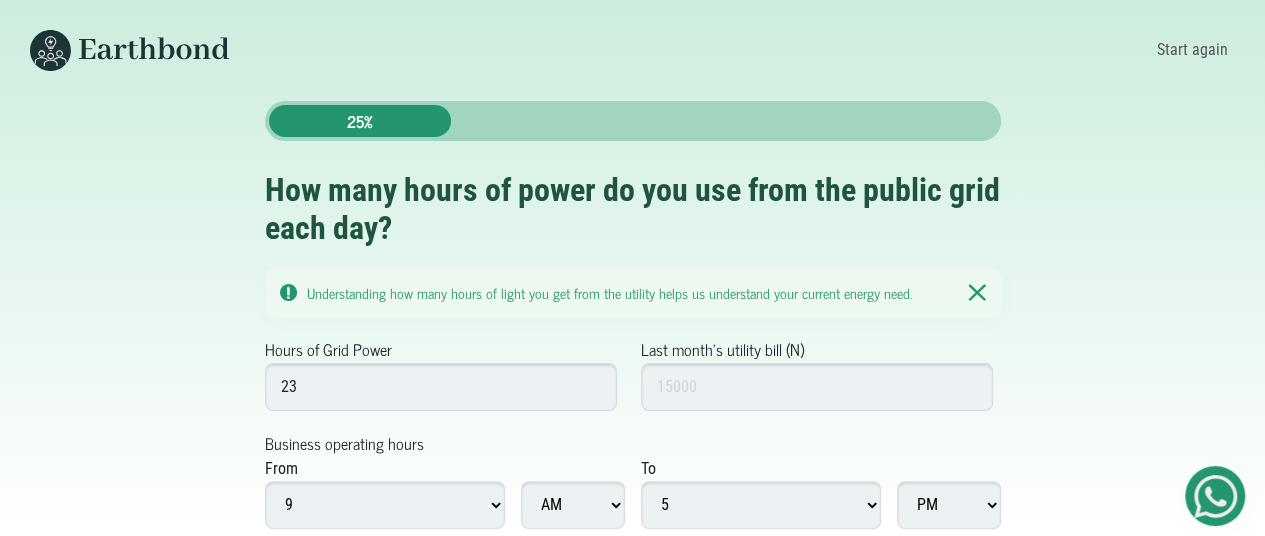 click on "23" at bounding box center [441, 387] 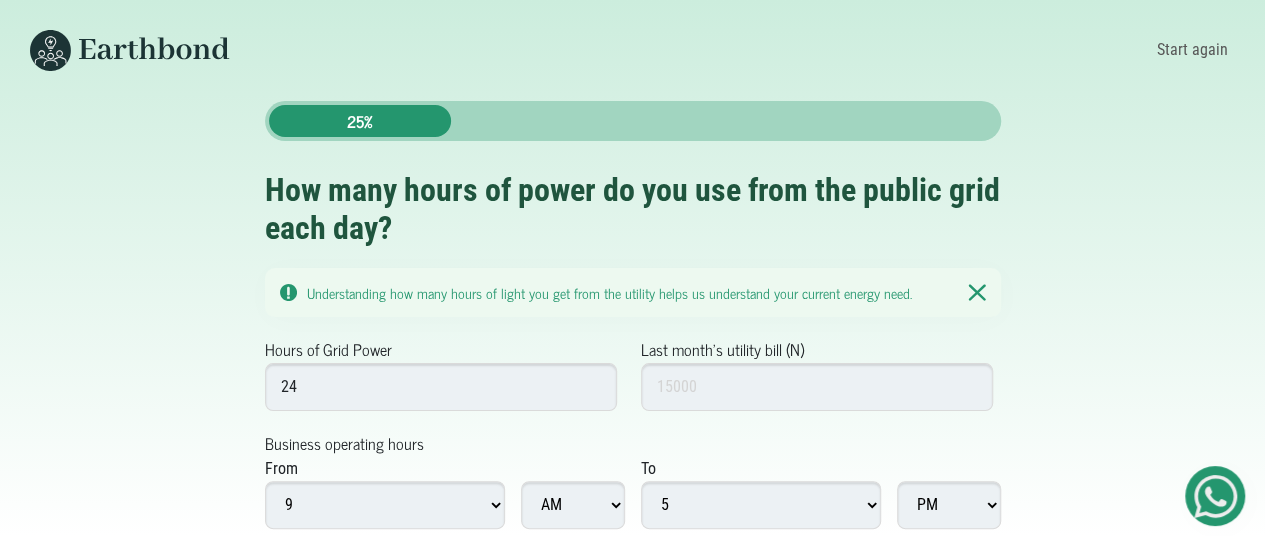click on "24" at bounding box center (441, 387) 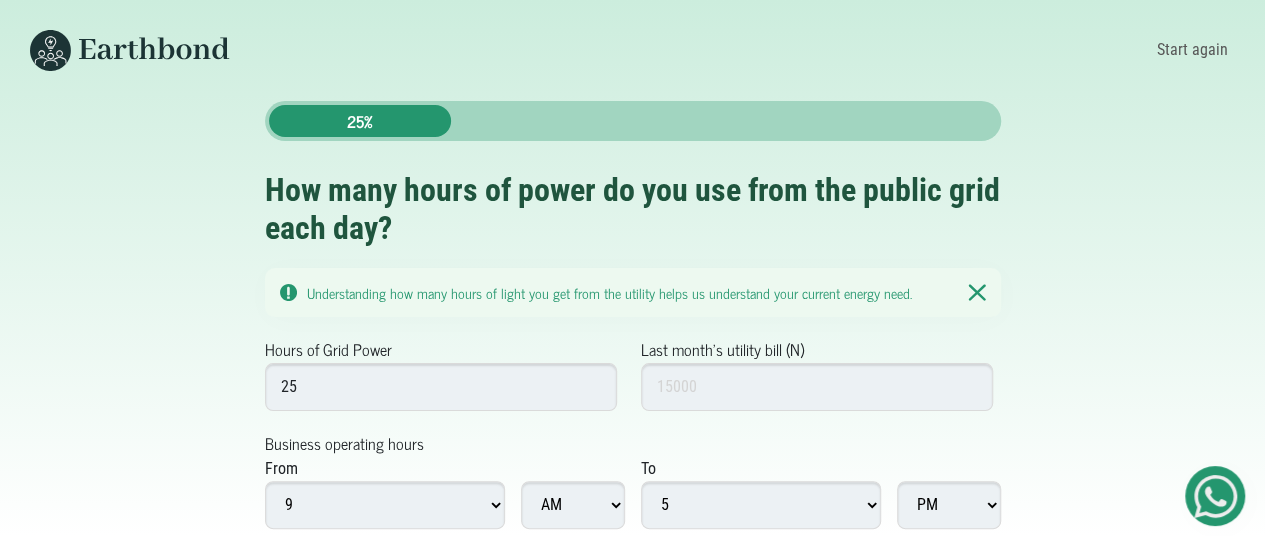 click on "25" at bounding box center (441, 387) 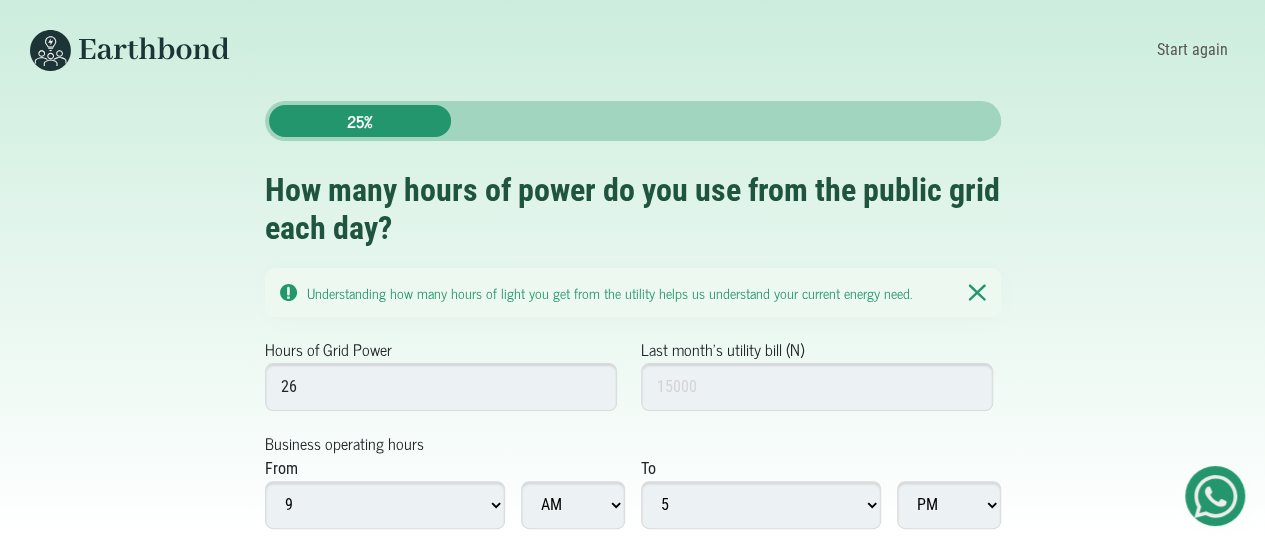 click on "26" at bounding box center [441, 387] 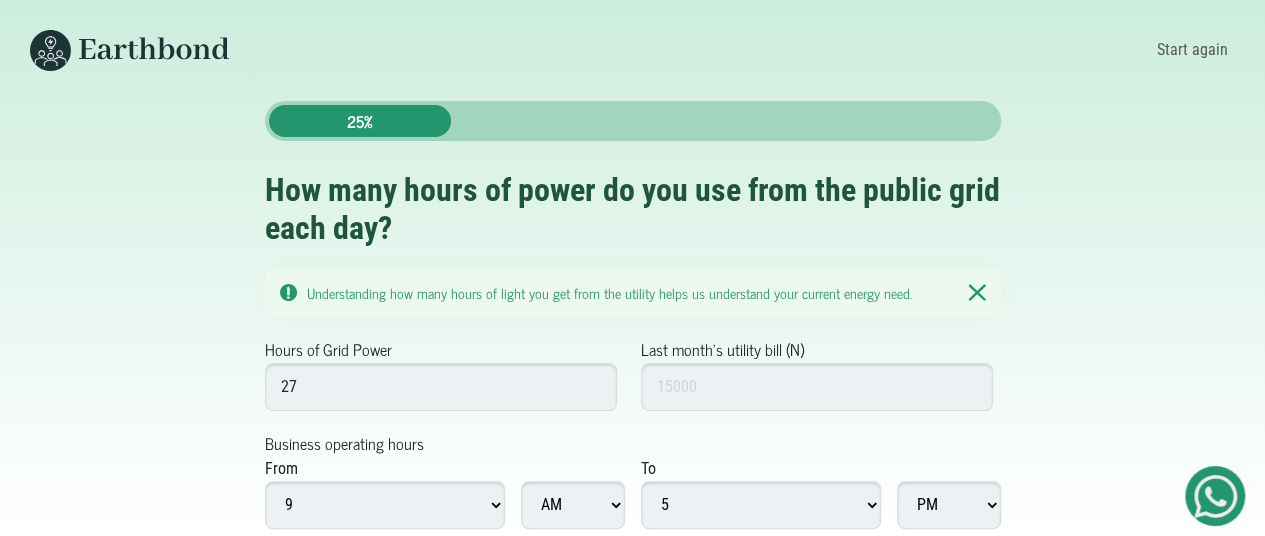 click on "27" at bounding box center [441, 387] 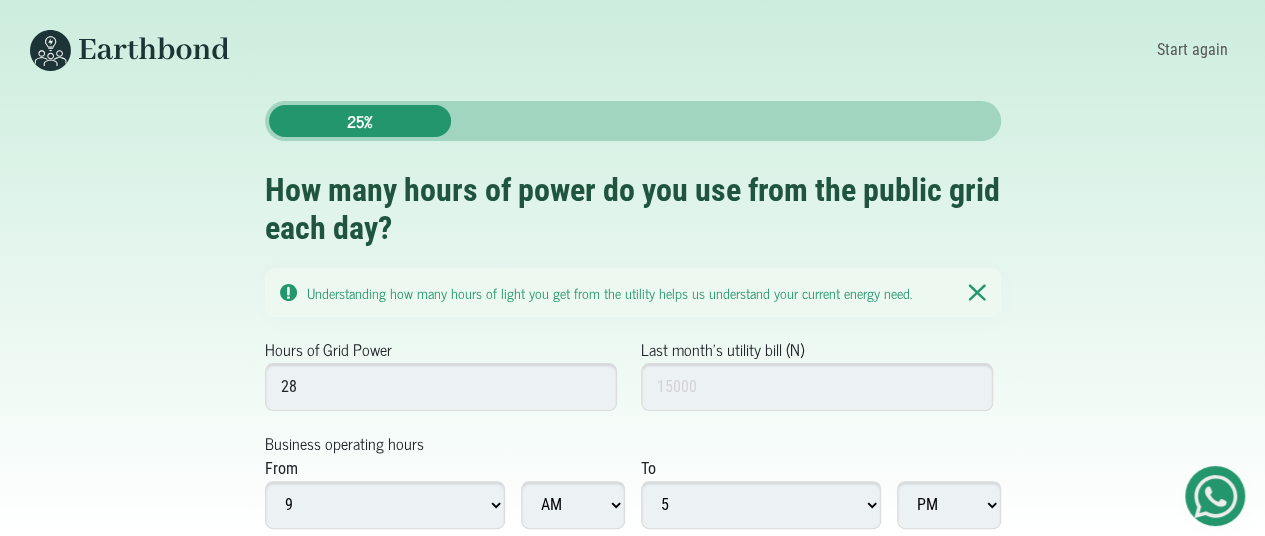 click on "28" at bounding box center (441, 387) 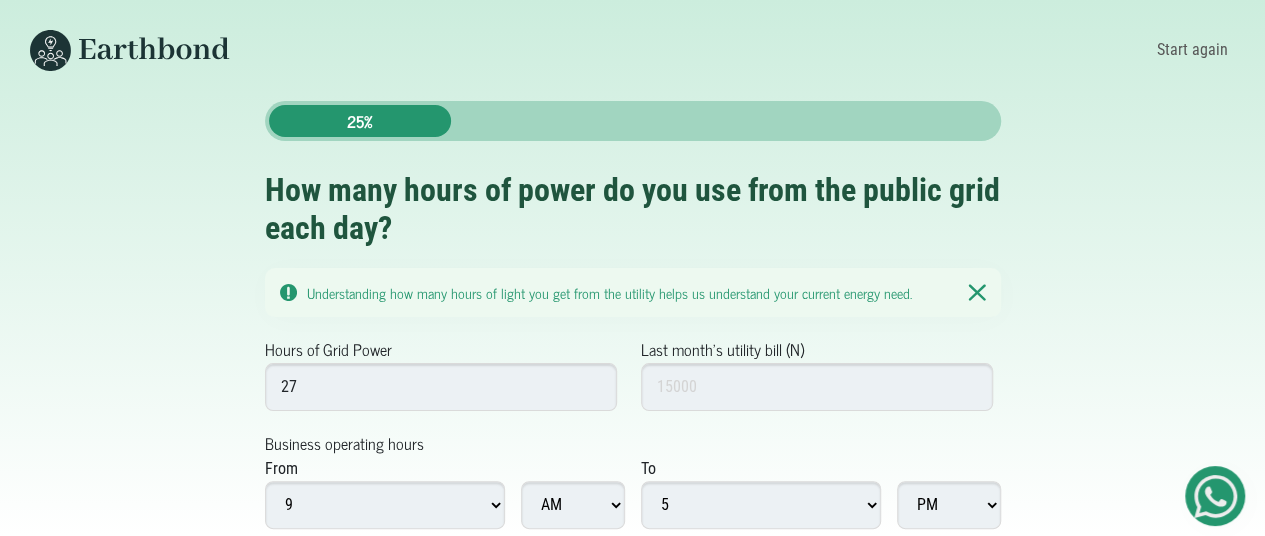 click on "27" at bounding box center (441, 387) 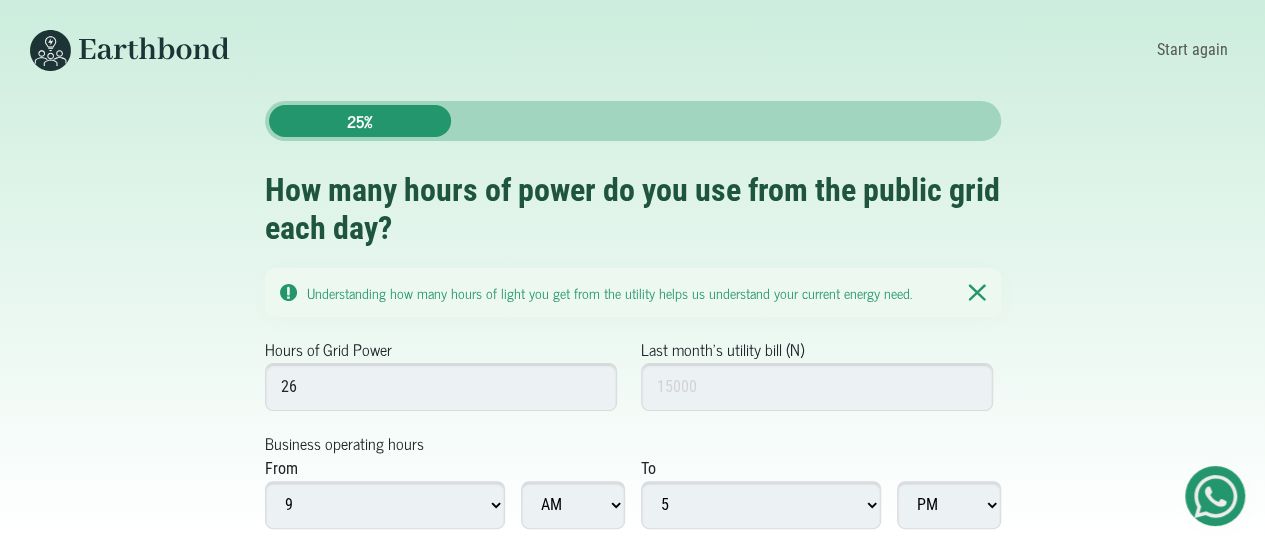 click on "26" at bounding box center [441, 387] 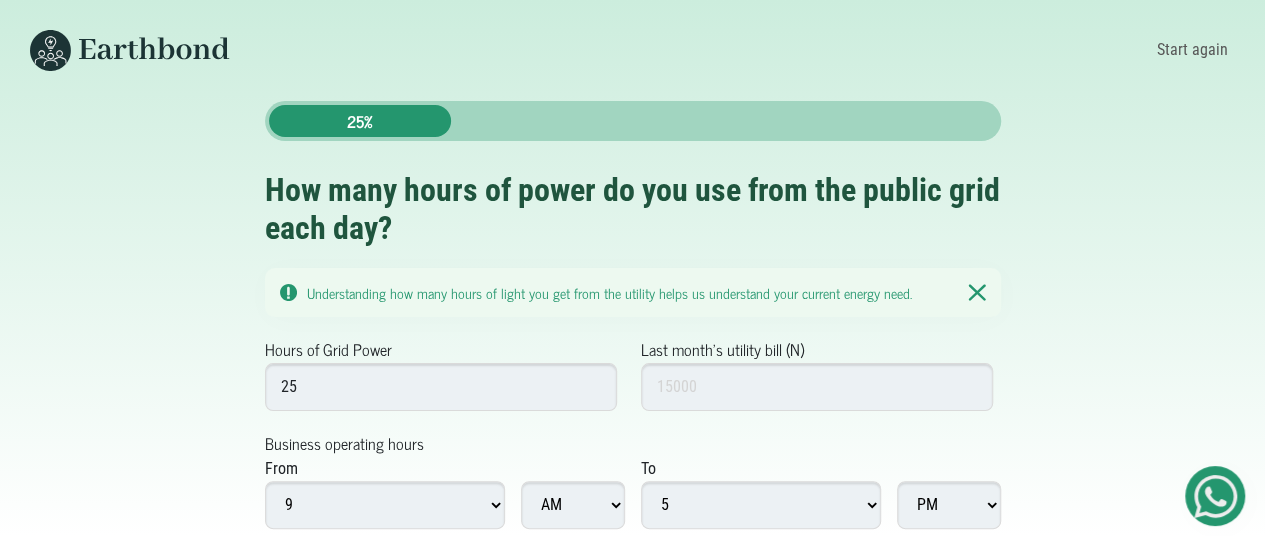 click on "25" at bounding box center (441, 387) 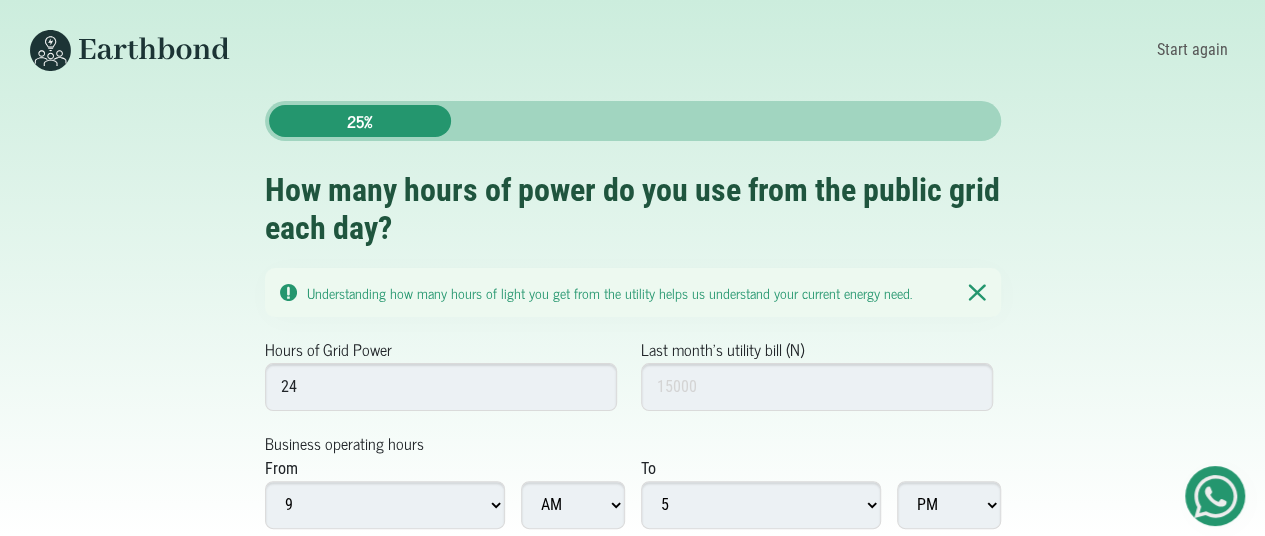 type on "24" 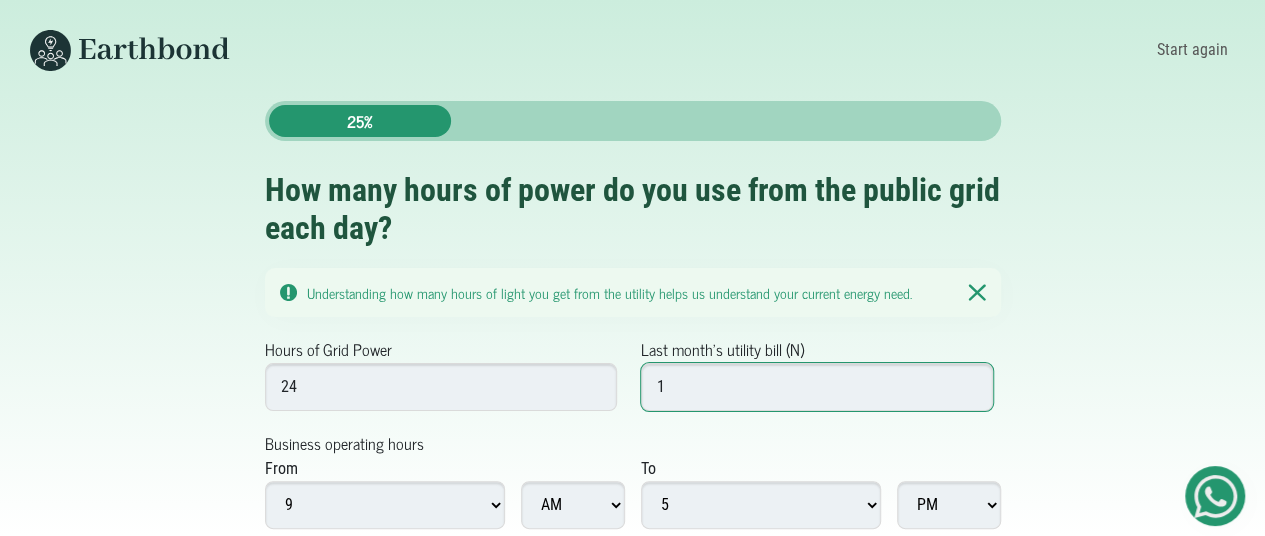 type on "1" 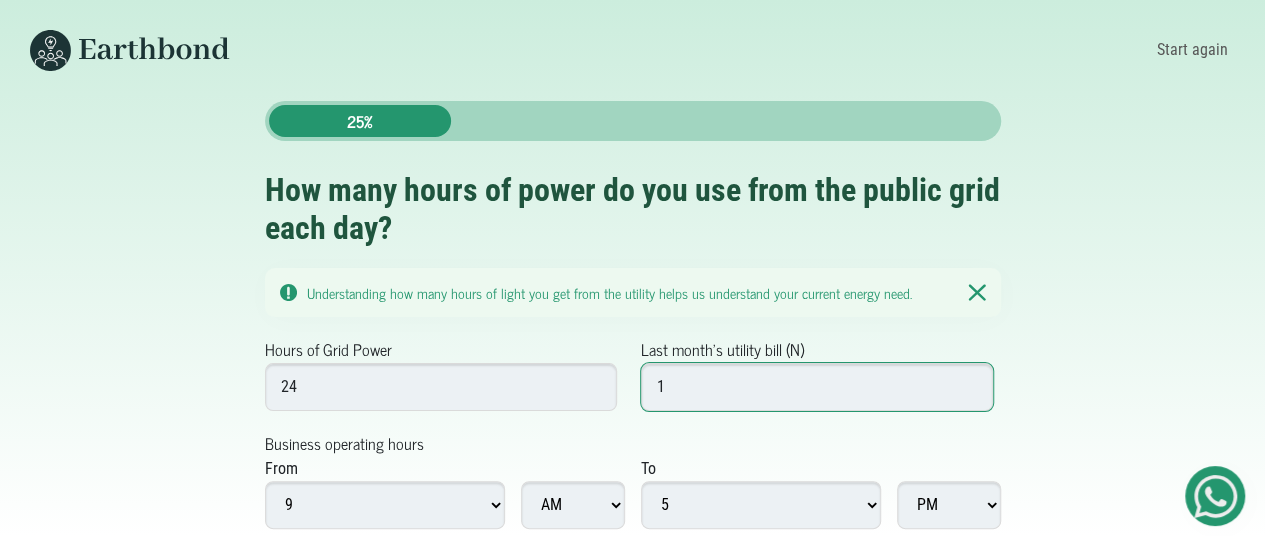click on "1" at bounding box center [817, 387] 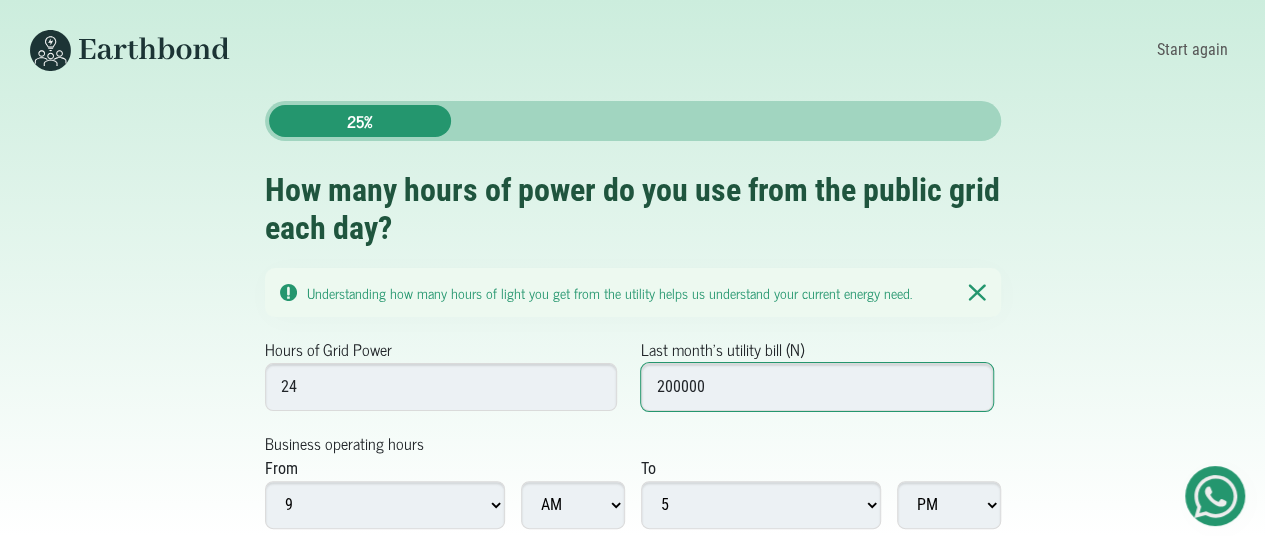 type on "200000" 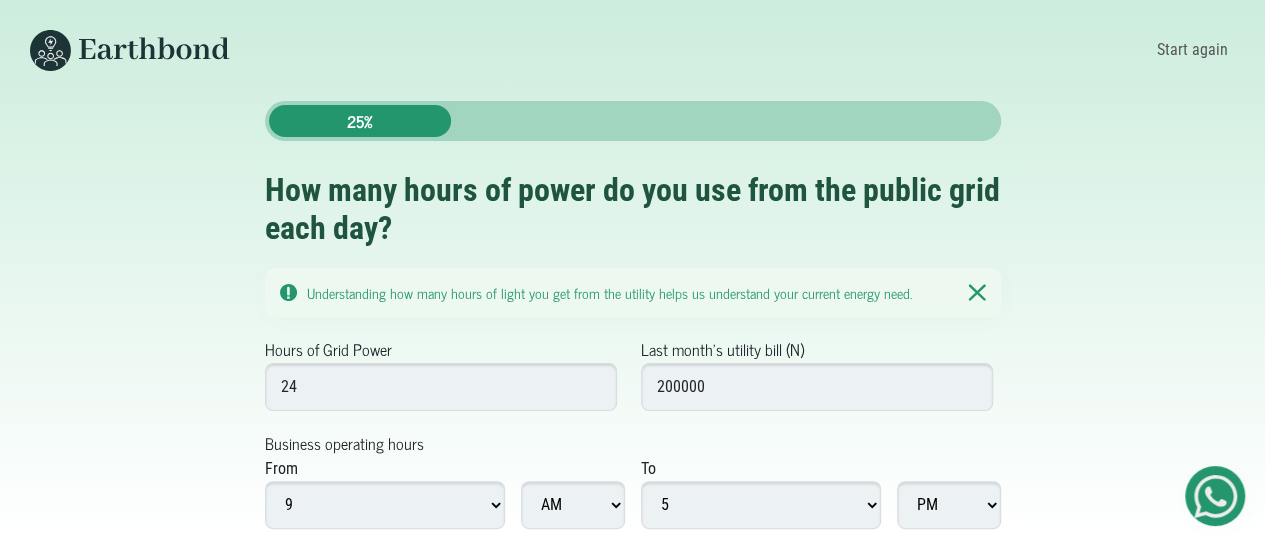 click on "1
2
3
4
5
6
7
8
9
10
11
12" at bounding box center [385, 505] 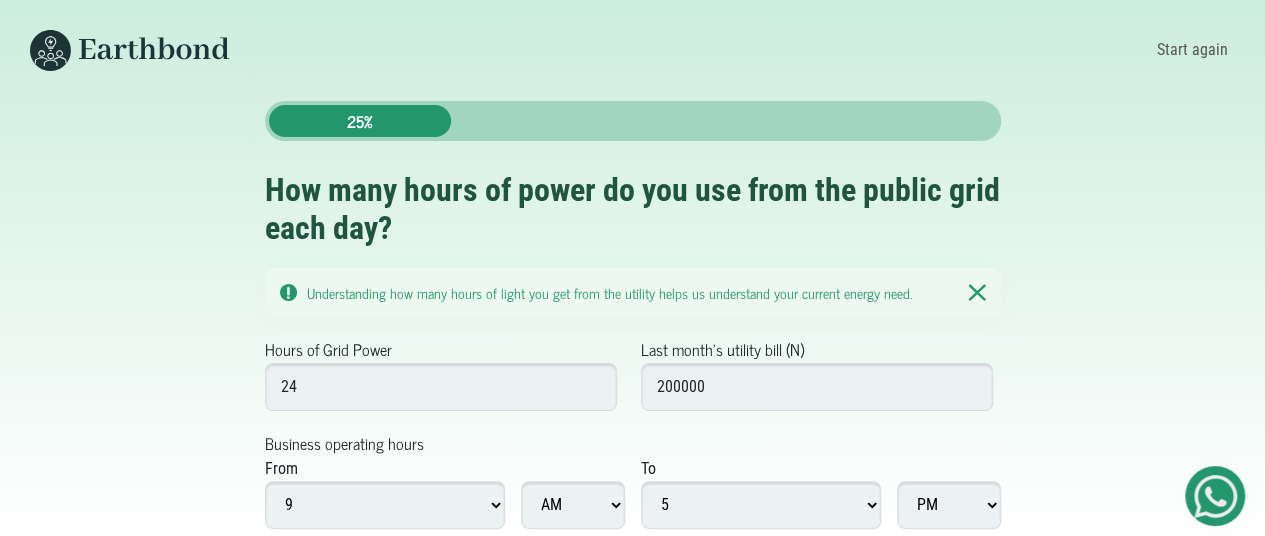 select on "1" 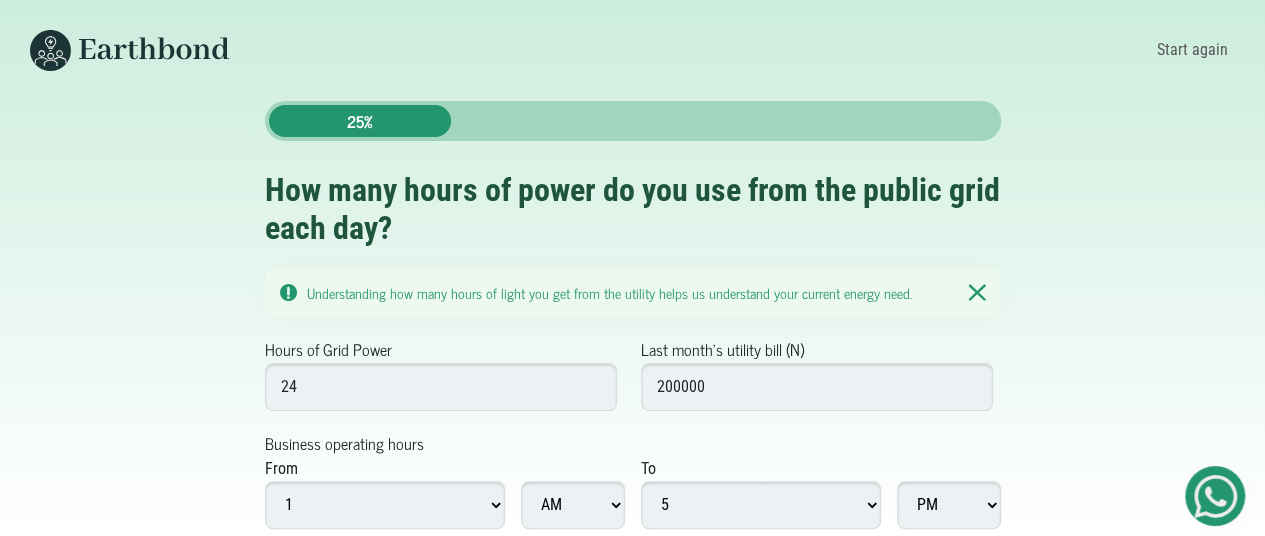click on "1
2
3
4
5
6
7
8
9
10
11
12" at bounding box center (385, 505) 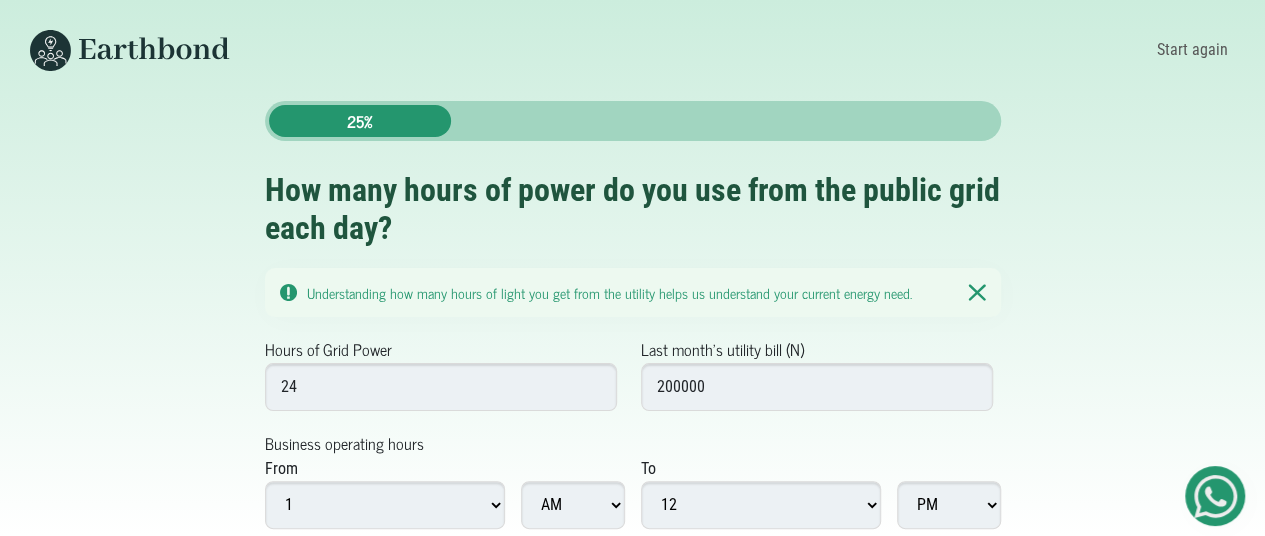click on "1
2
3
4
5
6
7
8
9
10
11
12" at bounding box center (385, 505) 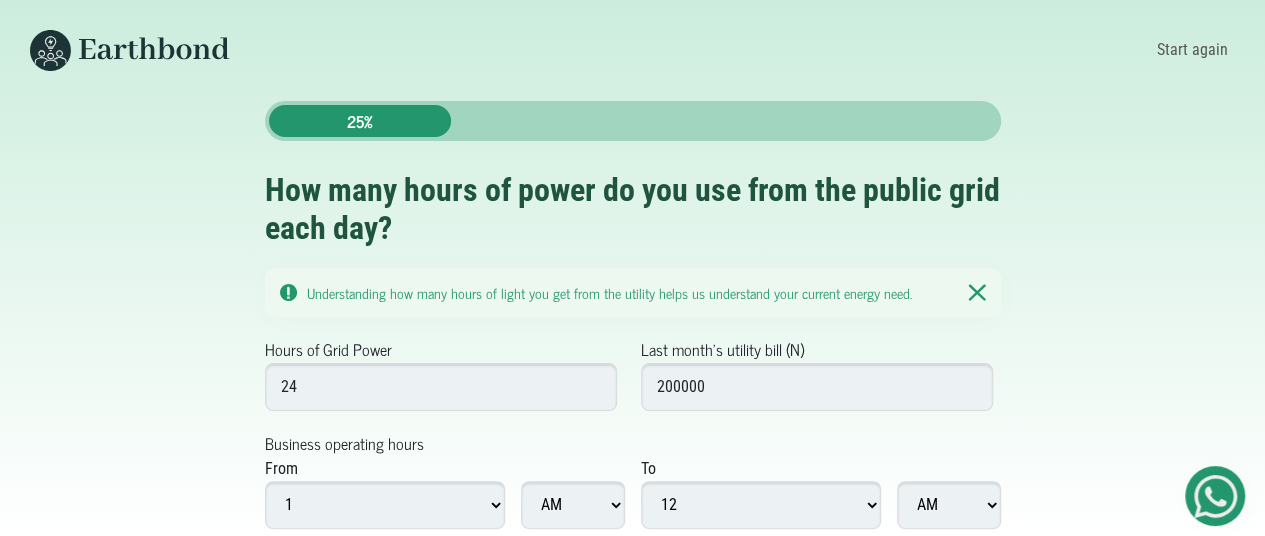 click on "AM
PM" at bounding box center [949, 505] 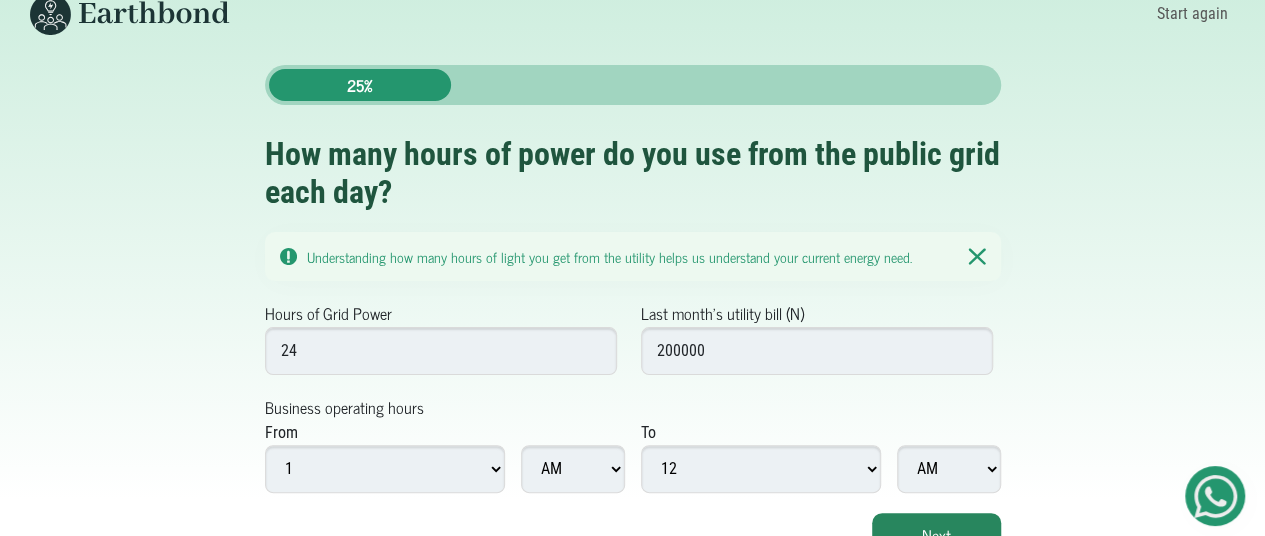 scroll, scrollTop: 56, scrollLeft: 0, axis: vertical 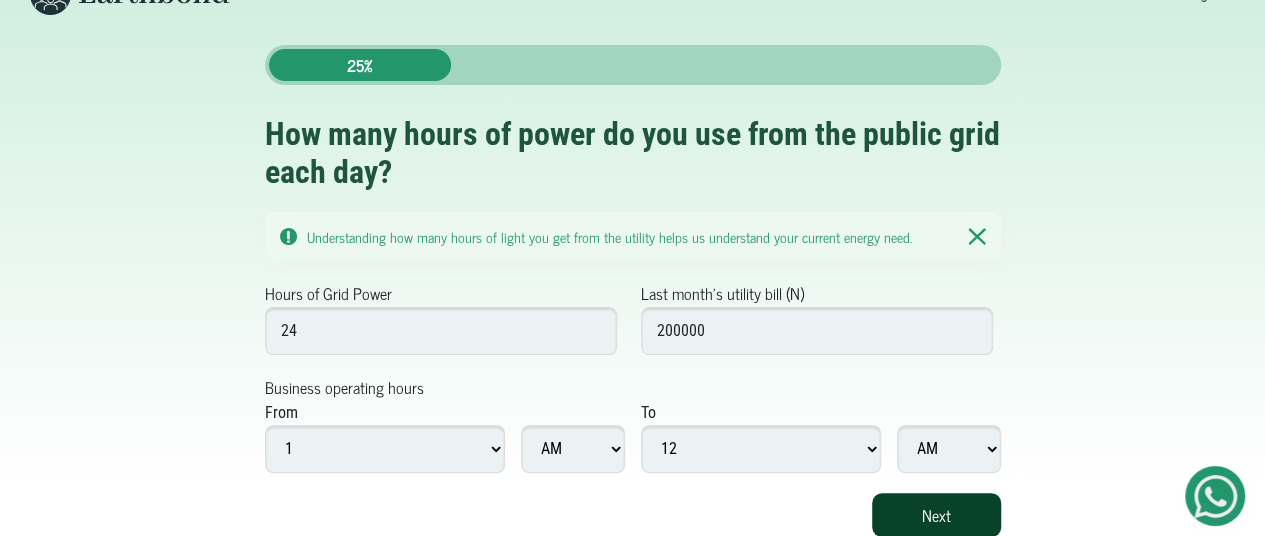 click on "Next" at bounding box center (936, 515) 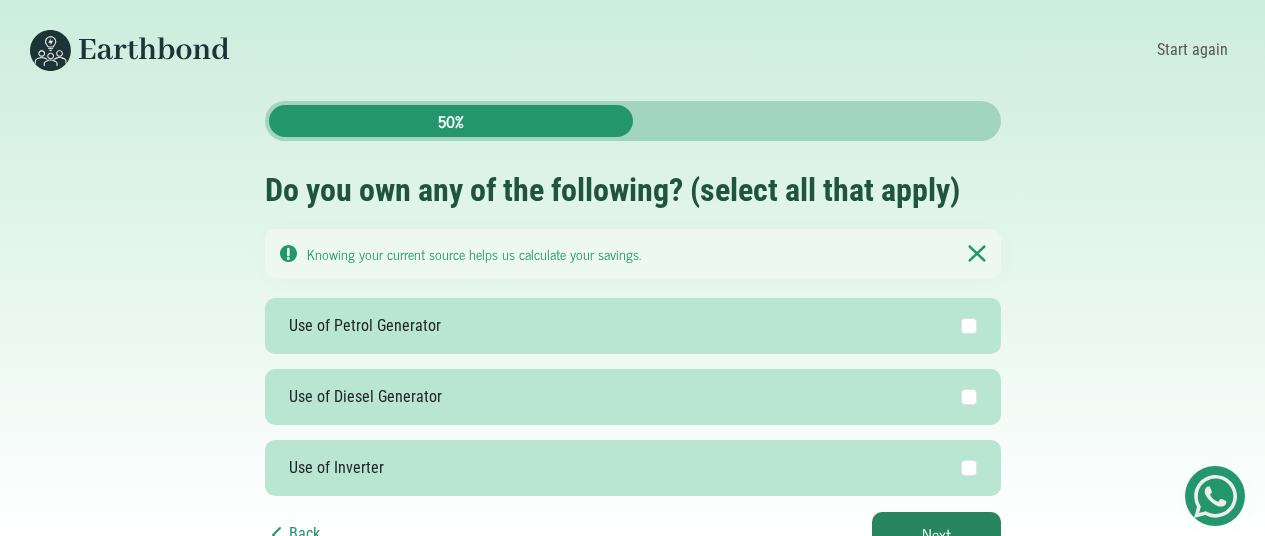 scroll, scrollTop: 0, scrollLeft: 0, axis: both 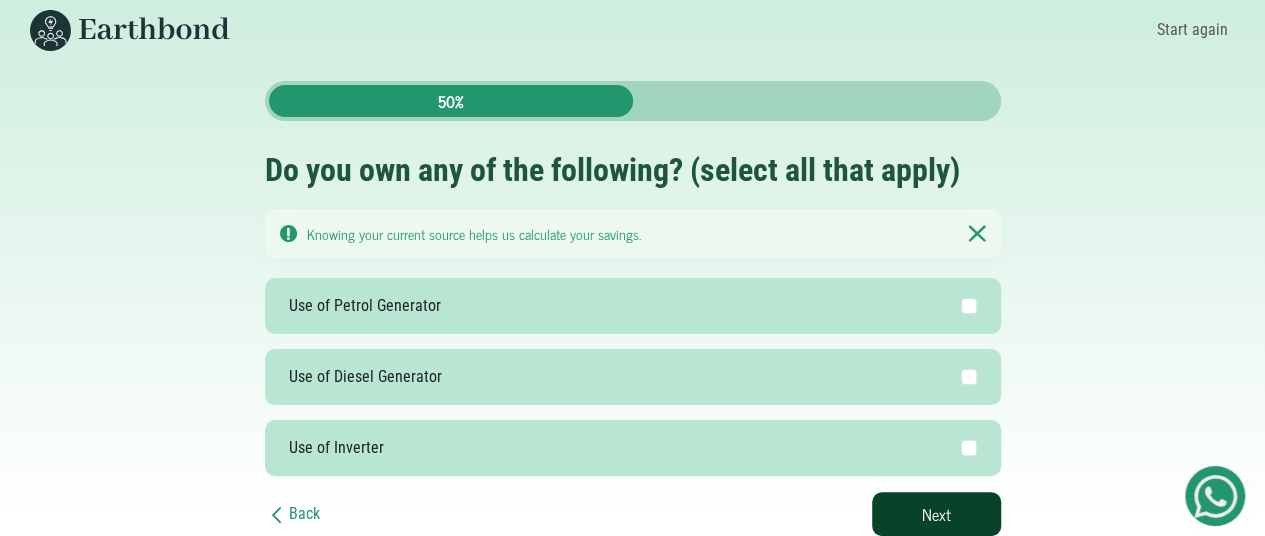 click on "Next" at bounding box center (936, 514) 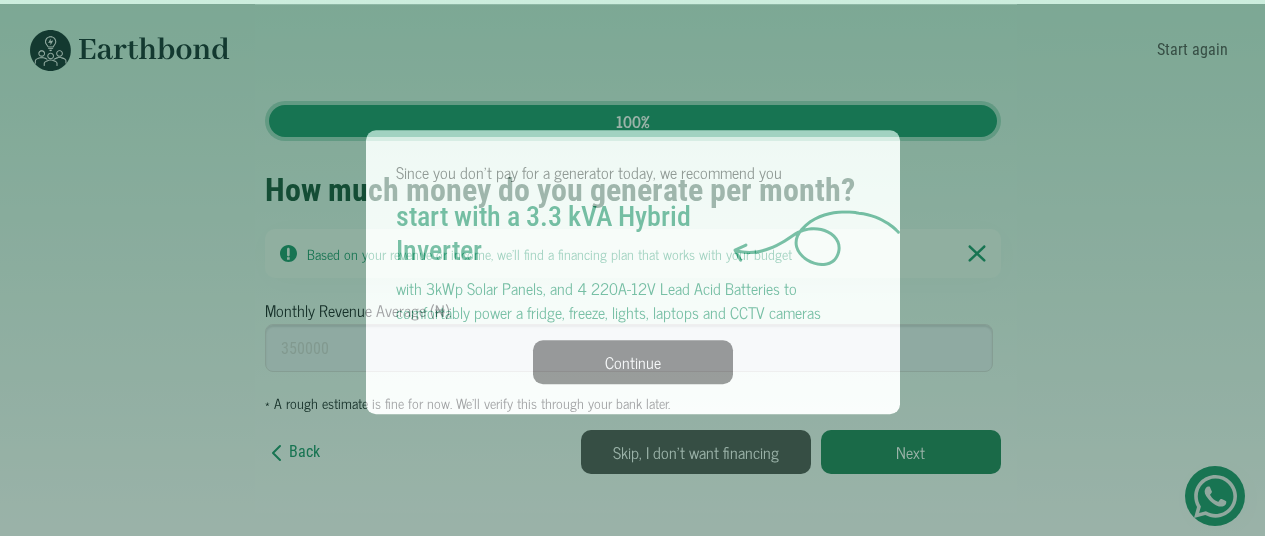 scroll, scrollTop: 0, scrollLeft: 0, axis: both 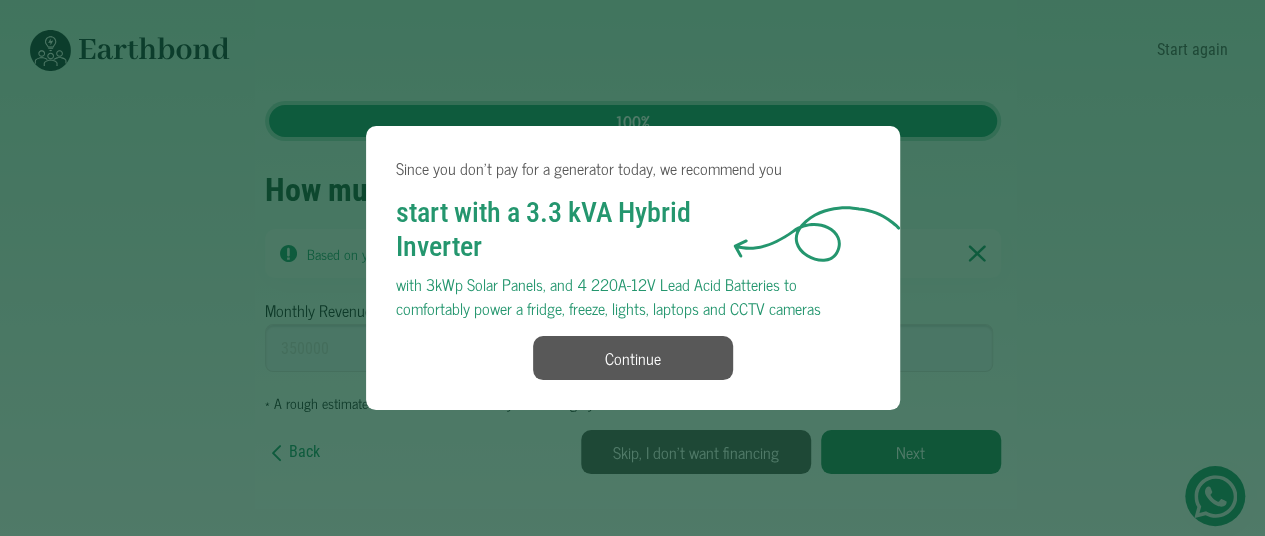 click on "Since you don't pay for a generator today, we recommend you
start with a 3.3 kVA Hybrid Inverter
with 3kWp Solar Panels, and 4 220A-12V Lead Acid Batteries to comfortably power a fridge, freeze, lights, laptops and CCTV cameras
Continue" at bounding box center (633, 267) 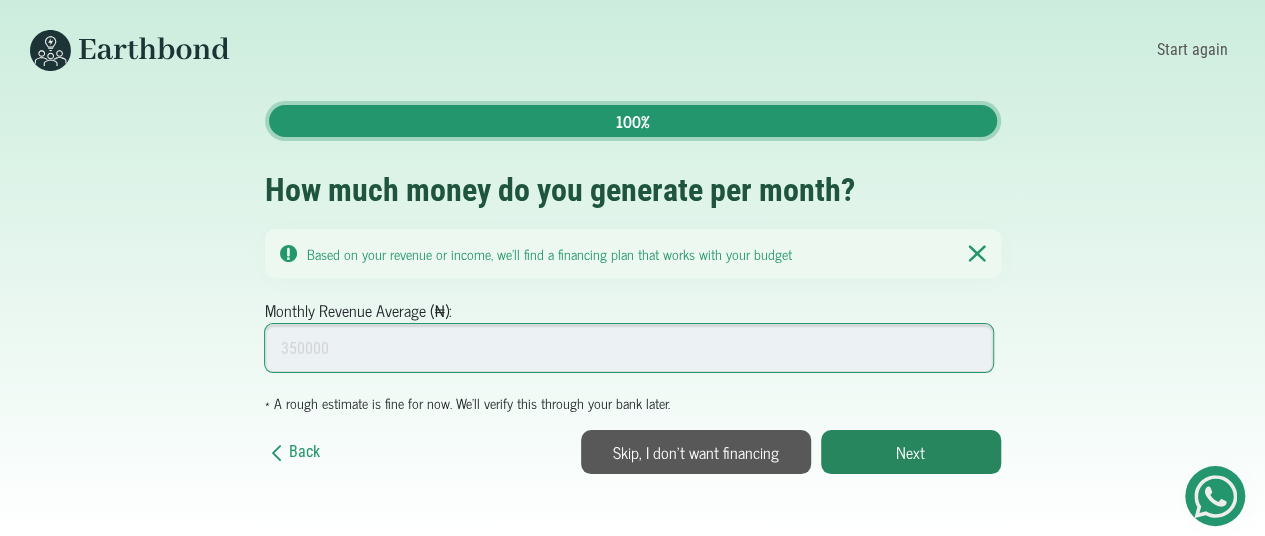 click on "Monthly Revenue
Average (₦):" at bounding box center [629, 348] 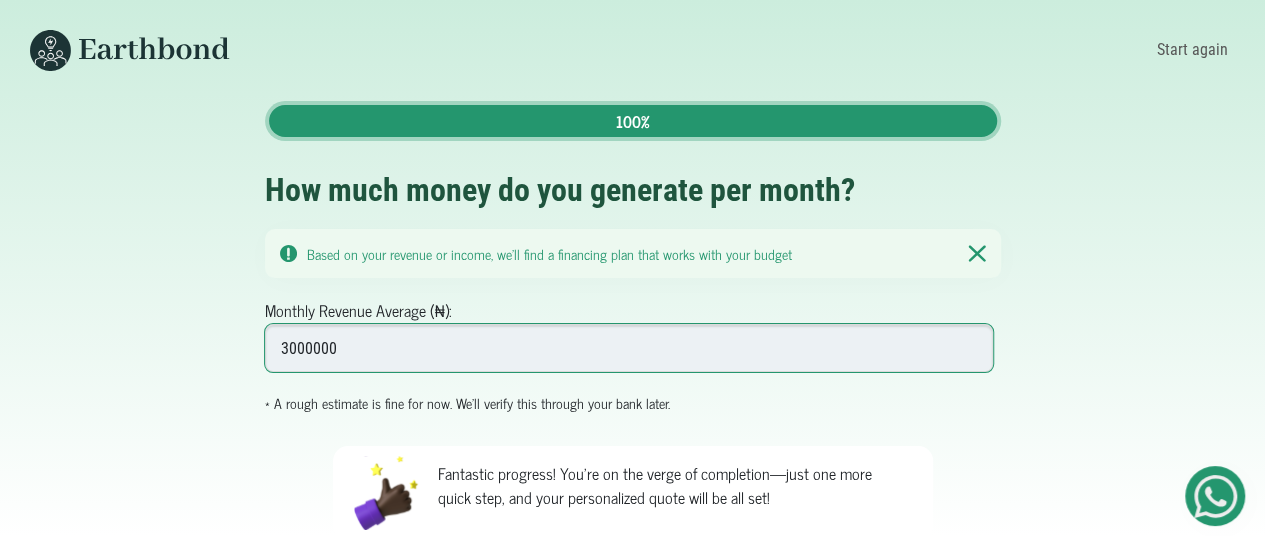type on "3000000" 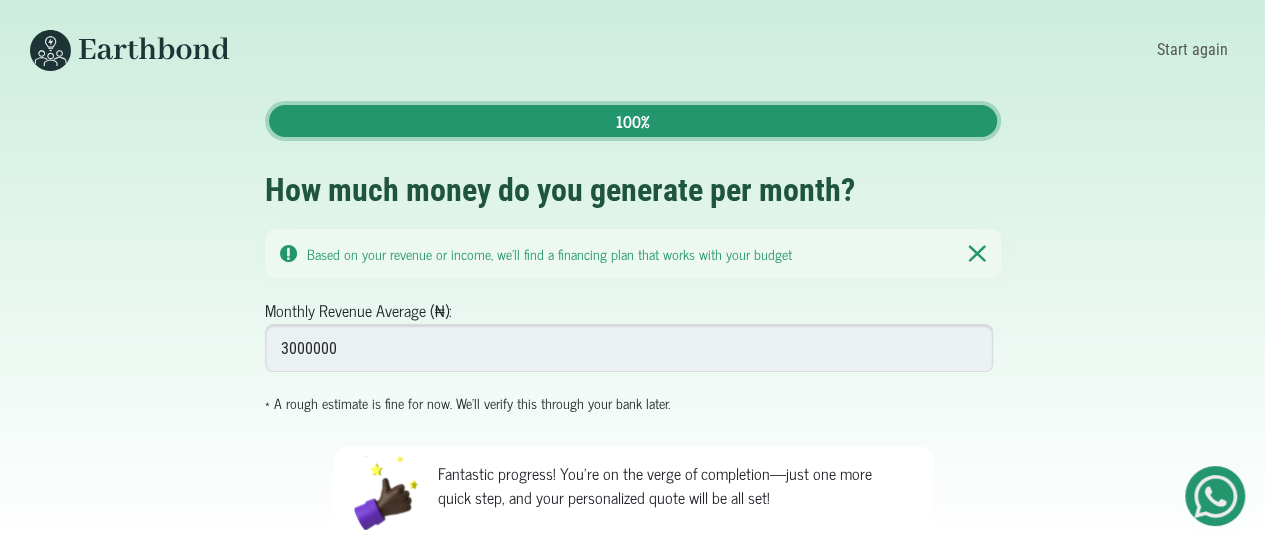 click on "Monthly Revenue
Average (₦):
3000000
* A rough estimate is fine for now. We'll verify this through your bank
later.
Fantastic progress! You're on the verge of completion—just one more quick
step, and your personalized quote will be all set!
Back
Next" at bounding box center (633, 463) 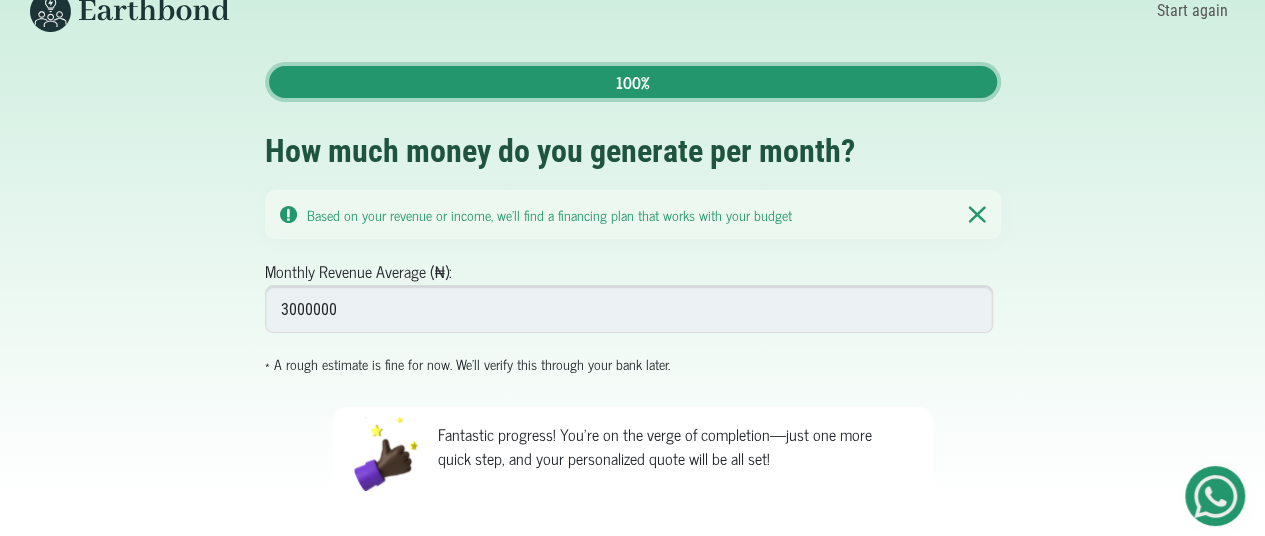 scroll, scrollTop: 92, scrollLeft: 0, axis: vertical 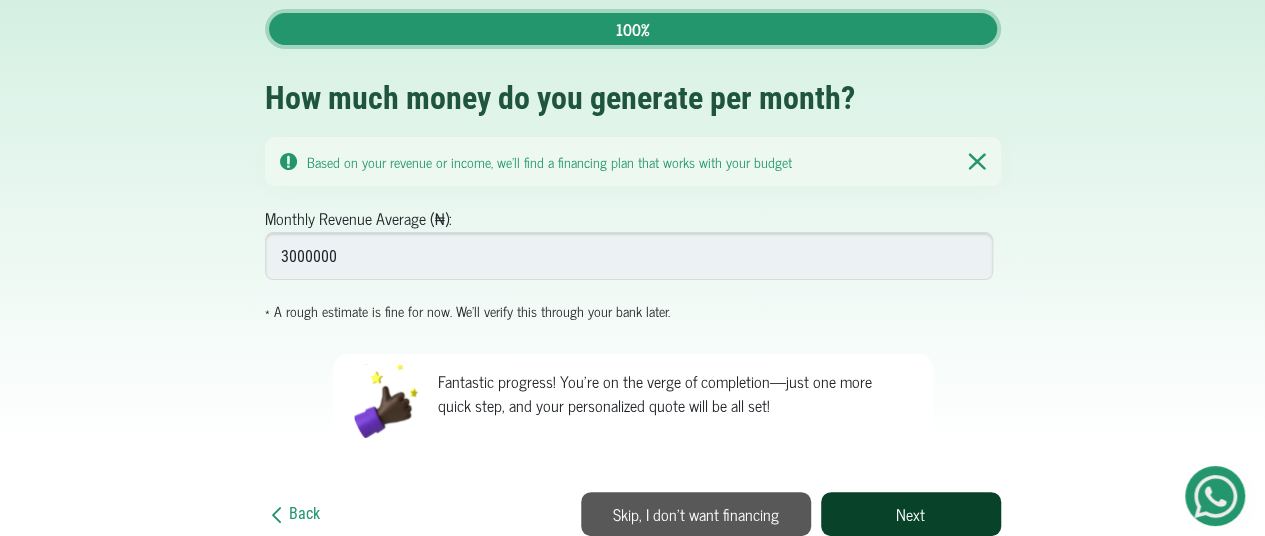 click on "Next" at bounding box center [911, 514] 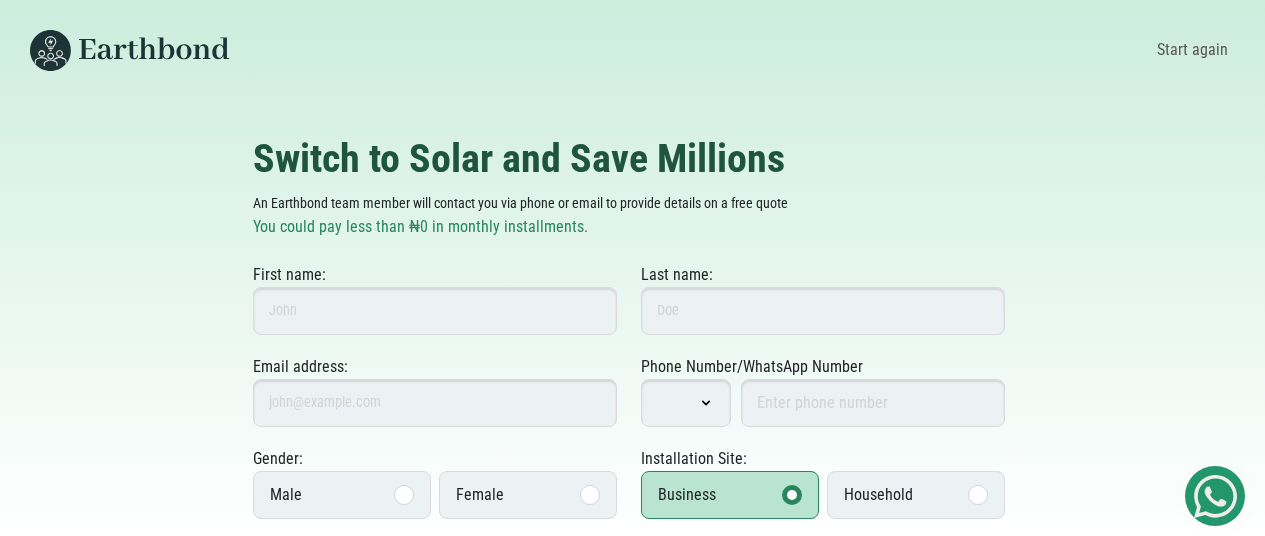 scroll, scrollTop: 0, scrollLeft: 0, axis: both 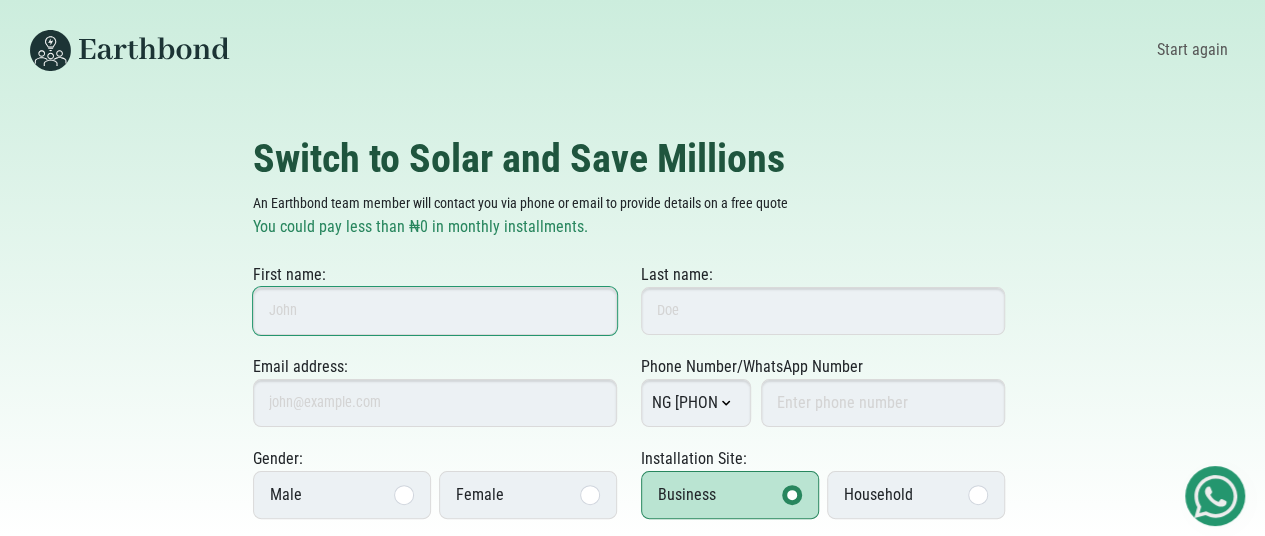 click on "First name:" at bounding box center (435, 311) 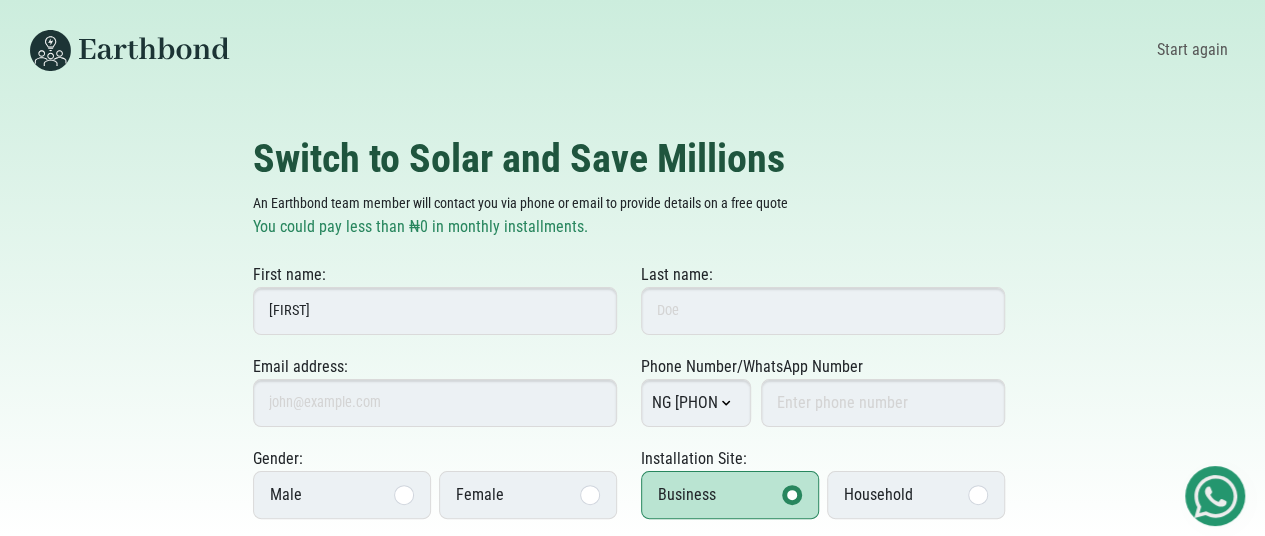 type on "[LAST]" 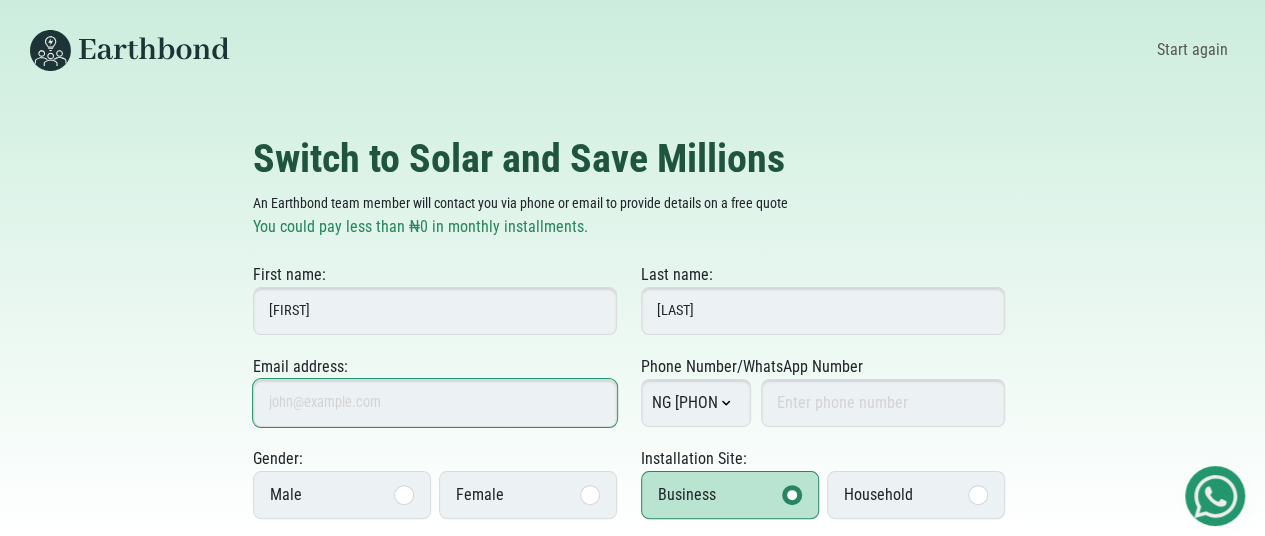 type on "[EMAIL]" 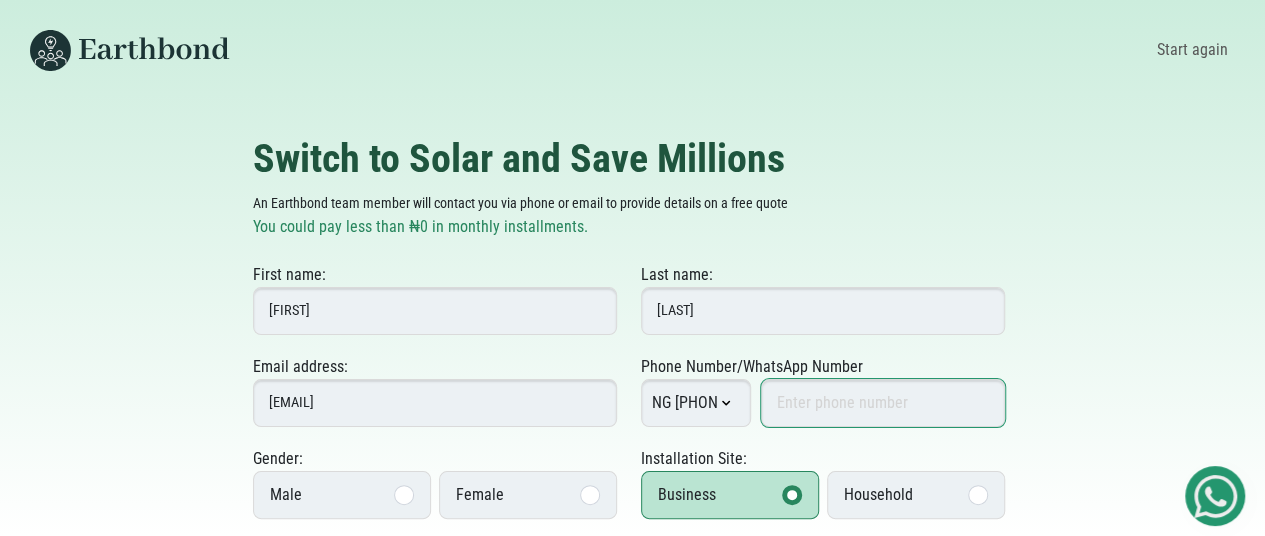 type on "8038086965" 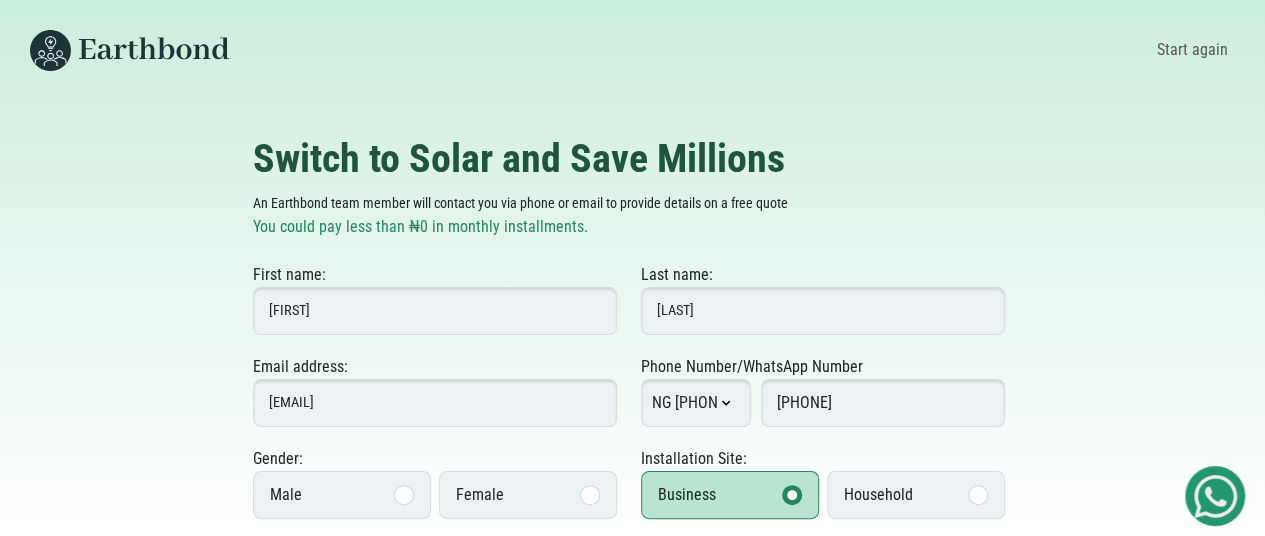 type on "Ifako-Ijaiye" 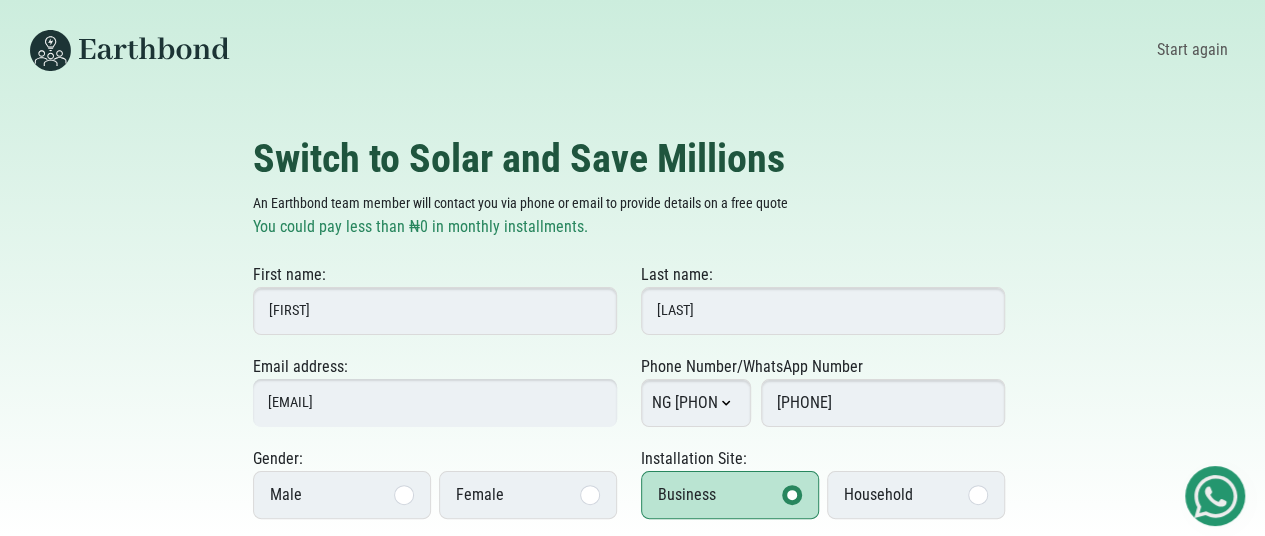 click on "Switch to Solar and Save Millions
An Earthbond team member will contact you via phone or email to provide details on a free quote
You could pay less than ₦0 in monthly installments.
First name:
Oladiran
Last name:
Olaposi-Matthew
Email address:
oolaposimatthew@gmail.com
This email already exists.
Phone Number/WhatsApp Number
NG +234 AD +376" at bounding box center [633, 551] 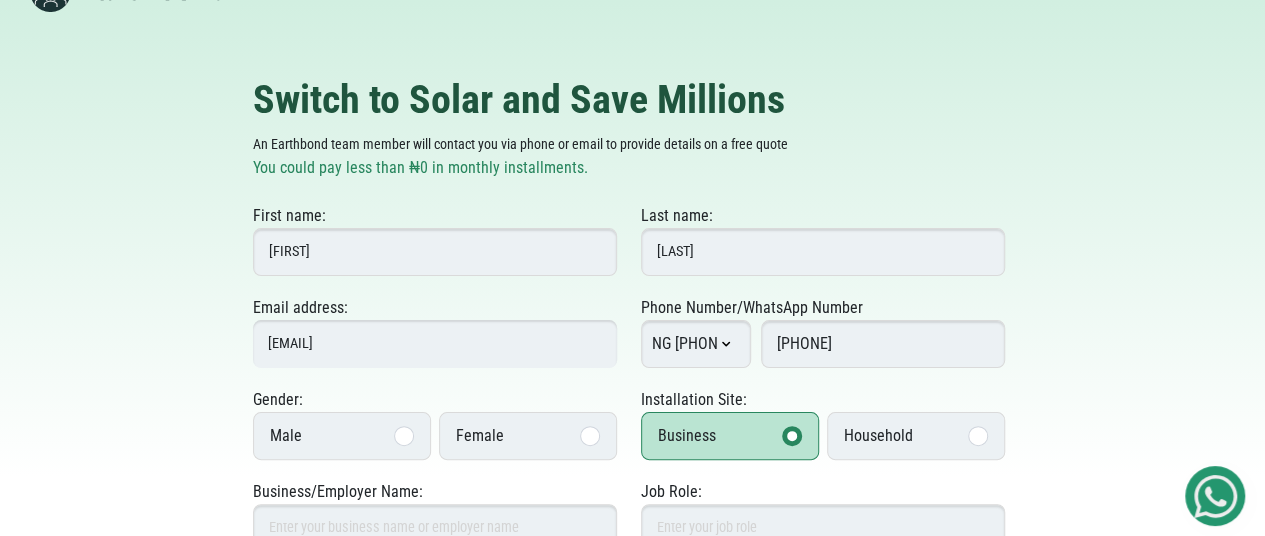 scroll, scrollTop: 100, scrollLeft: 0, axis: vertical 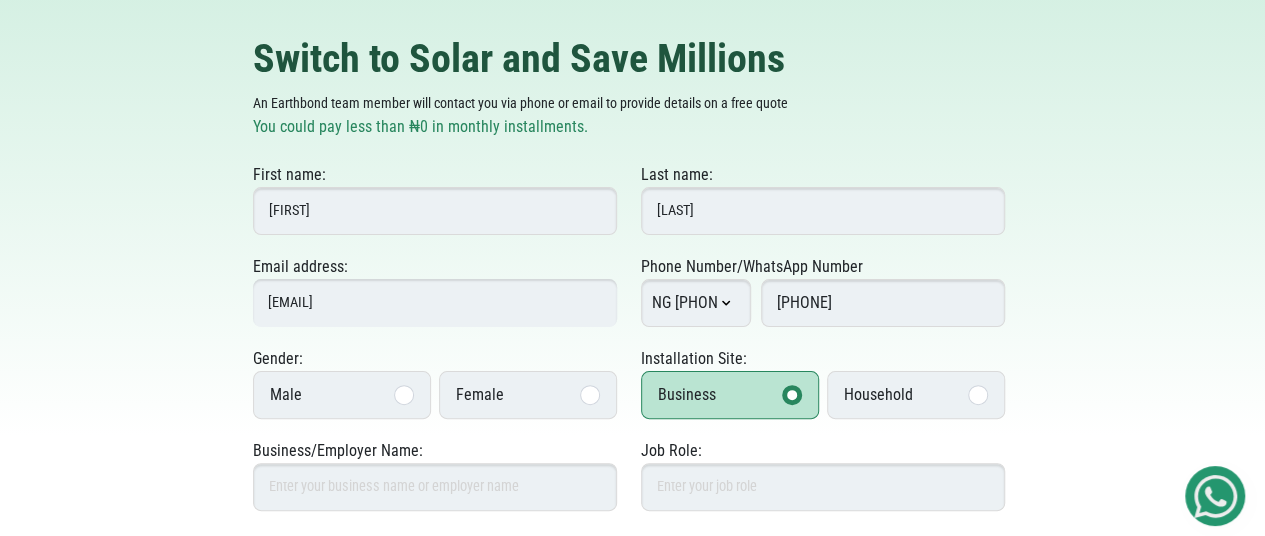 click at bounding box center [404, 395] 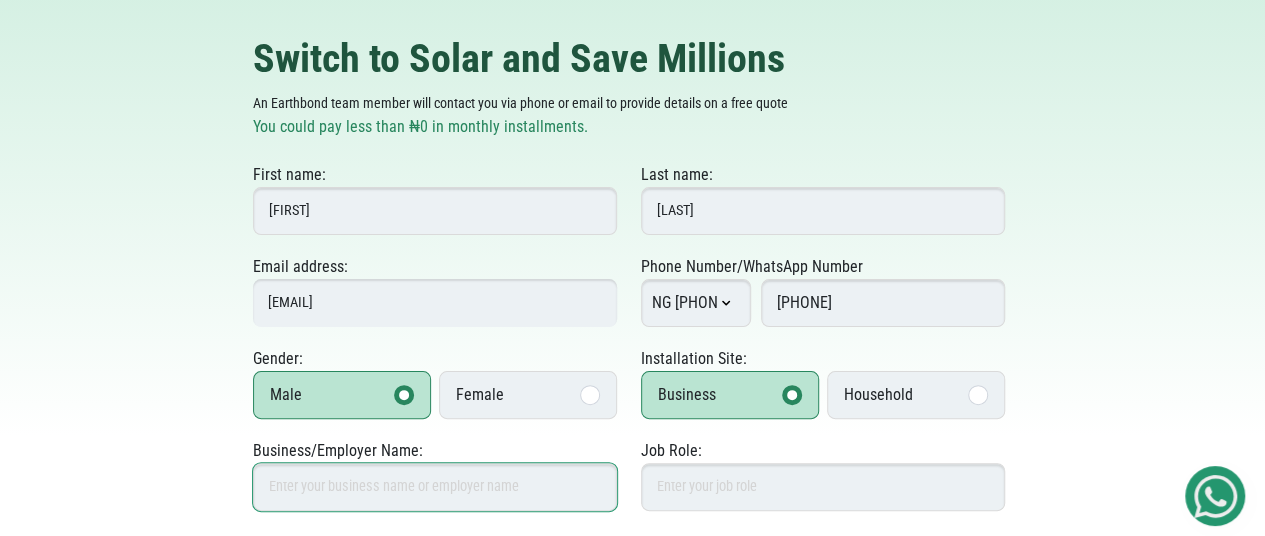 click on "Business/Employer Name:" at bounding box center (435, 487) 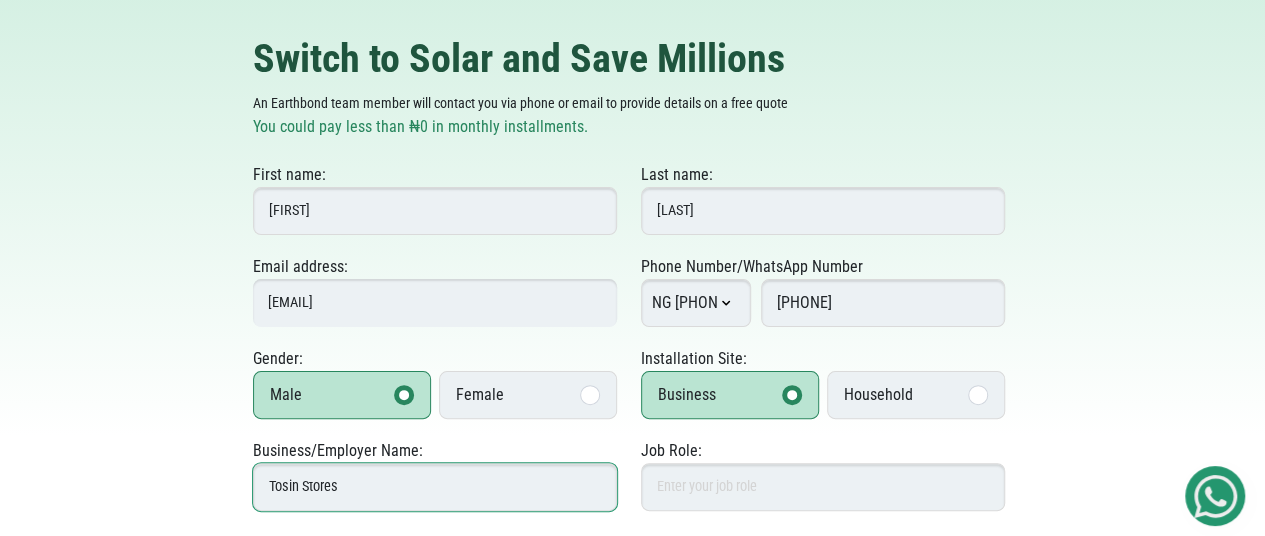 type on "Tosin Stores" 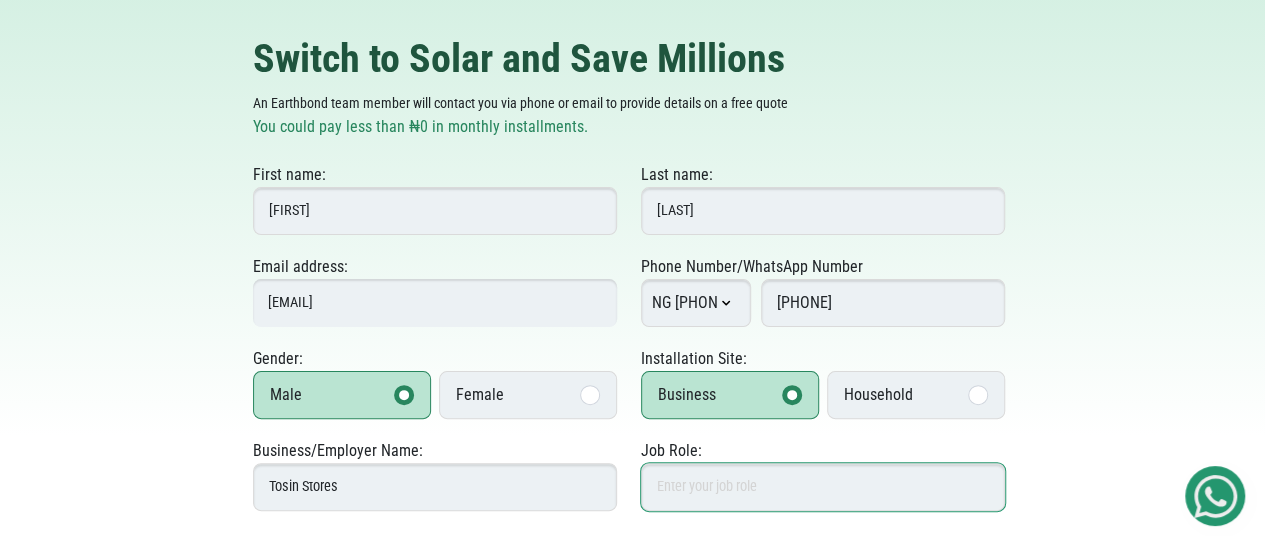 click on "Job Role:" at bounding box center (823, 487) 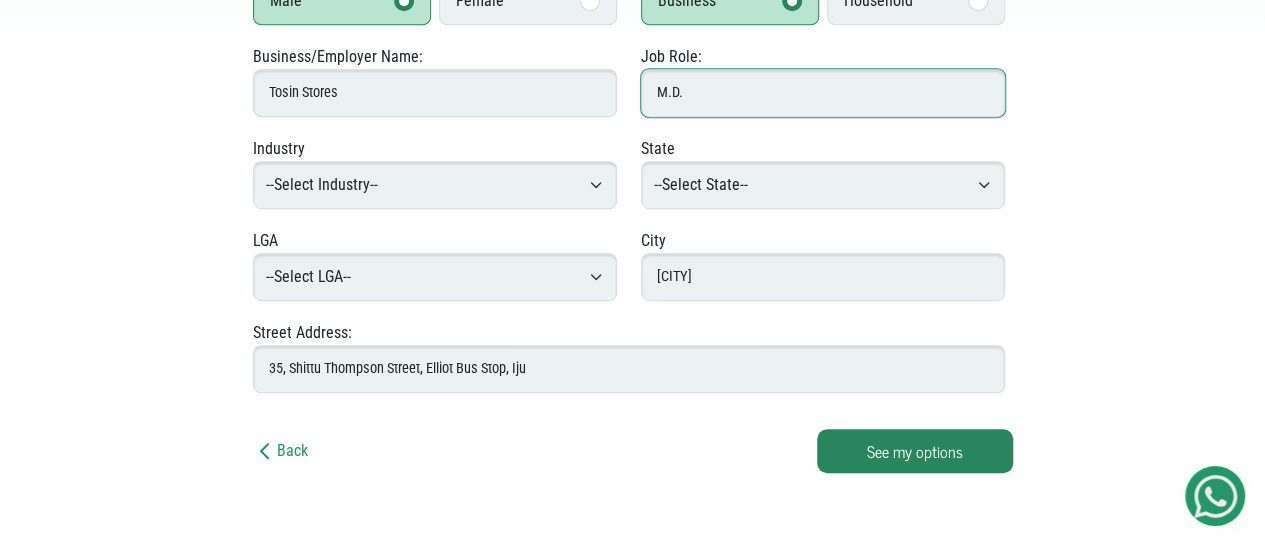 scroll, scrollTop: 445, scrollLeft: 0, axis: vertical 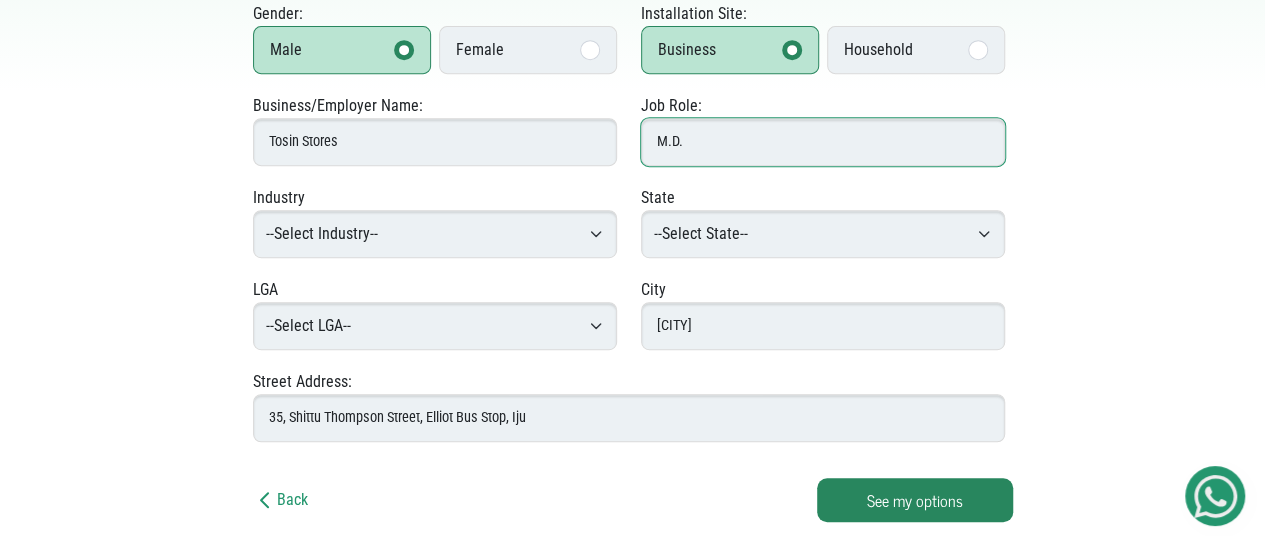 type on "M.D." 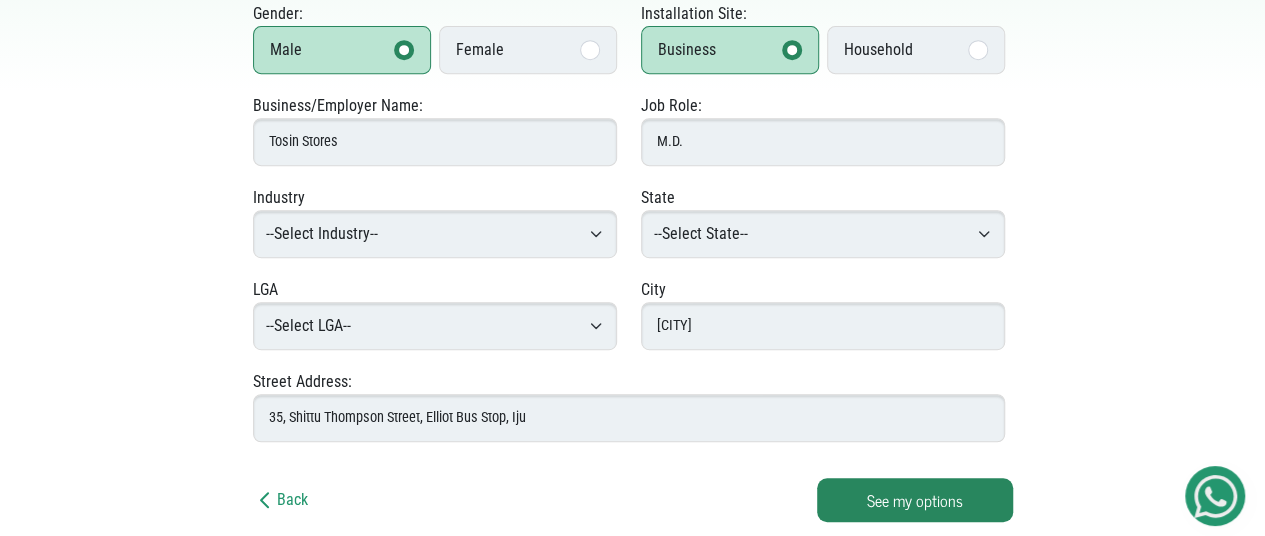 click on "--Select Industry--
Agriculture
Agro-Processing
Advertising & Public Relations
Accounting & Auditing
Beauty & Personal Care
Construction & Engineering
Consulting & Business Services
Creative & Media Services
Chemicals & Industrial Products
Courier & Delivery Services
Cybersecurity
Digital Marketing
Electronics & Mobile Phones
Education & Training
EdTech & E-learning
Energy & Solar Power
Fisheries & Aquaculture
Fashion & Apparel
Food & Beverage
Financial Services
Fintech & Digital Payments
Film & TV Production
Furniture & Woodwork
Graphic Design
Gaming & Esports
Hotels & Hospitality
Healthcare & Pharmaceuticals
Hair & Skincare
Internet Service Providers
Interior Design & Architecture
Livestock Farming
Legal Services
Microfinance & Lending
Music & Entertainment
Manufacturing & Industrial Services" at bounding box center [435, 234] 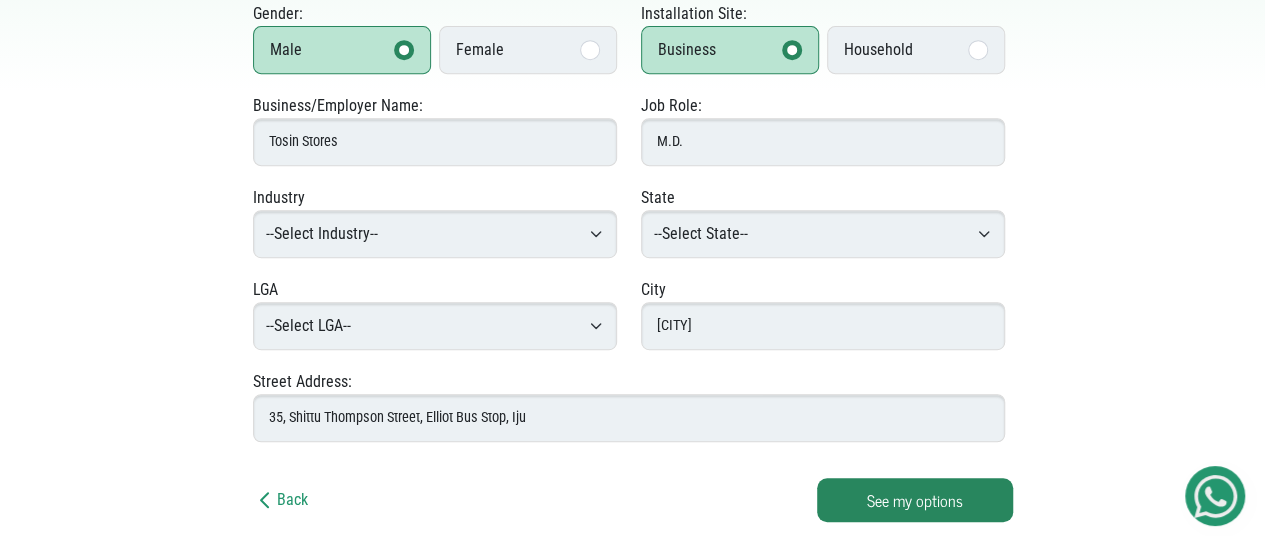 select on "Retail & E-commerce" 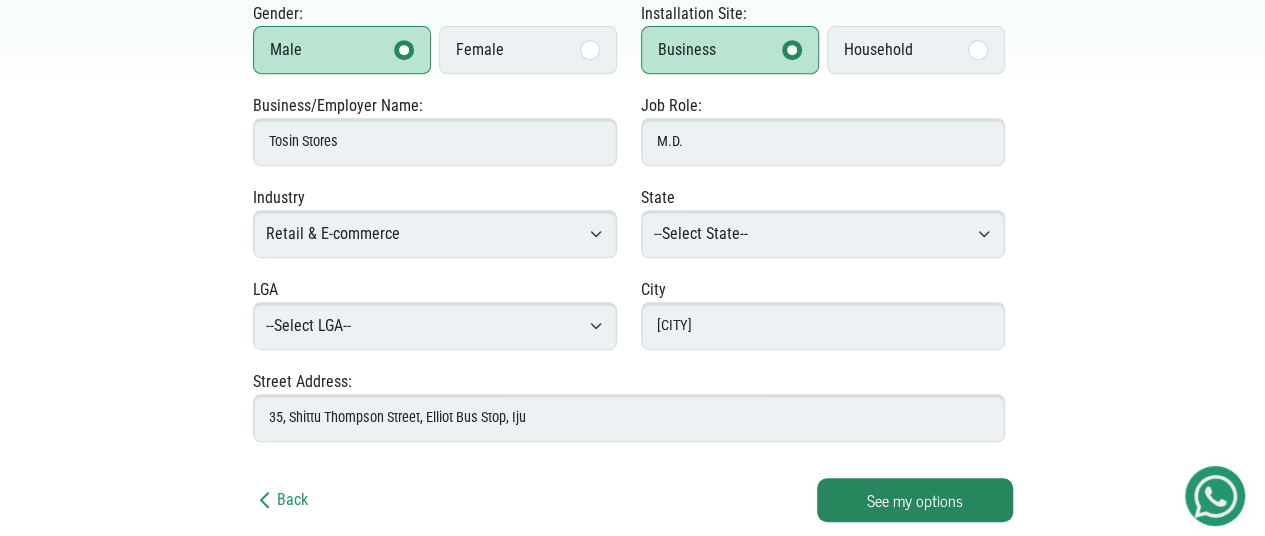 click on "--Select Industry--
Agriculture
Agro-Processing
Advertising & Public Relations
Accounting & Auditing
Beauty & Personal Care
Construction & Engineering
Consulting & Business Services
Creative & Media Services
Chemicals & Industrial Products
Courier & Delivery Services
Cybersecurity
Digital Marketing
Electronics & Mobile Phones
Education & Training
EdTech & E-learning
Energy & Solar Power
Fisheries & Aquaculture
Fashion & Apparel
Food & Beverage
Financial Services
Fintech & Digital Payments
Film & TV Production
Furniture & Woodwork
Graphic Design
Gaming & Esports
Hotels & Hospitality
Healthcare & Pharmaceuticals
Hair & Skincare
Internet Service Providers
Interior Design & Architecture
Livestock Farming
Legal Services
Microfinance & Lending
Music & Entertainment
Manufacturing & Industrial Services" at bounding box center (435, 234) 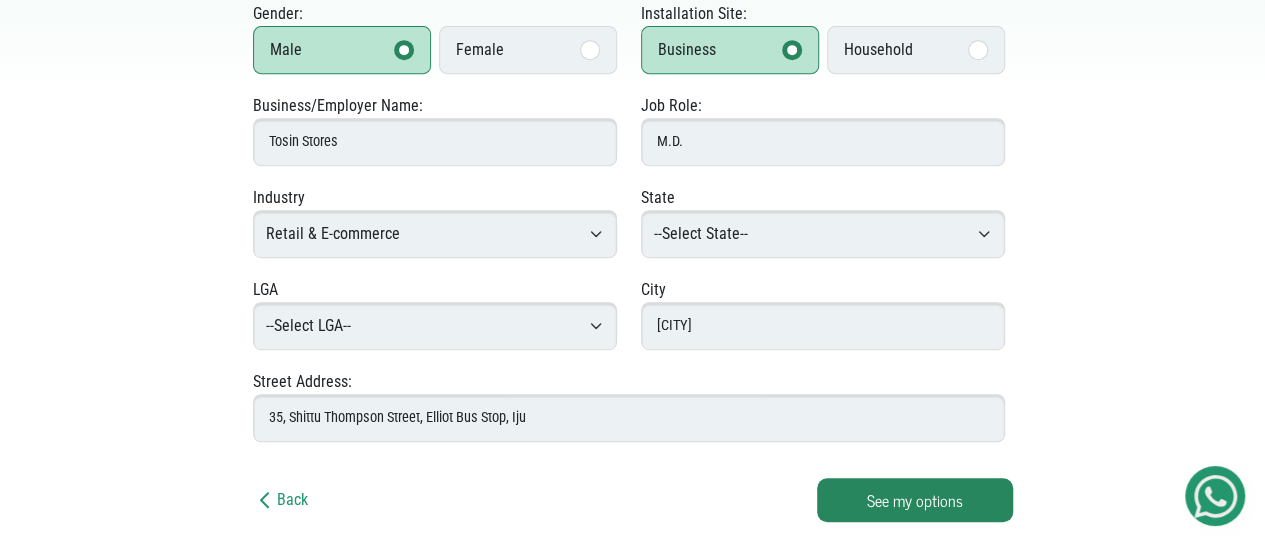 select on "Lagos" 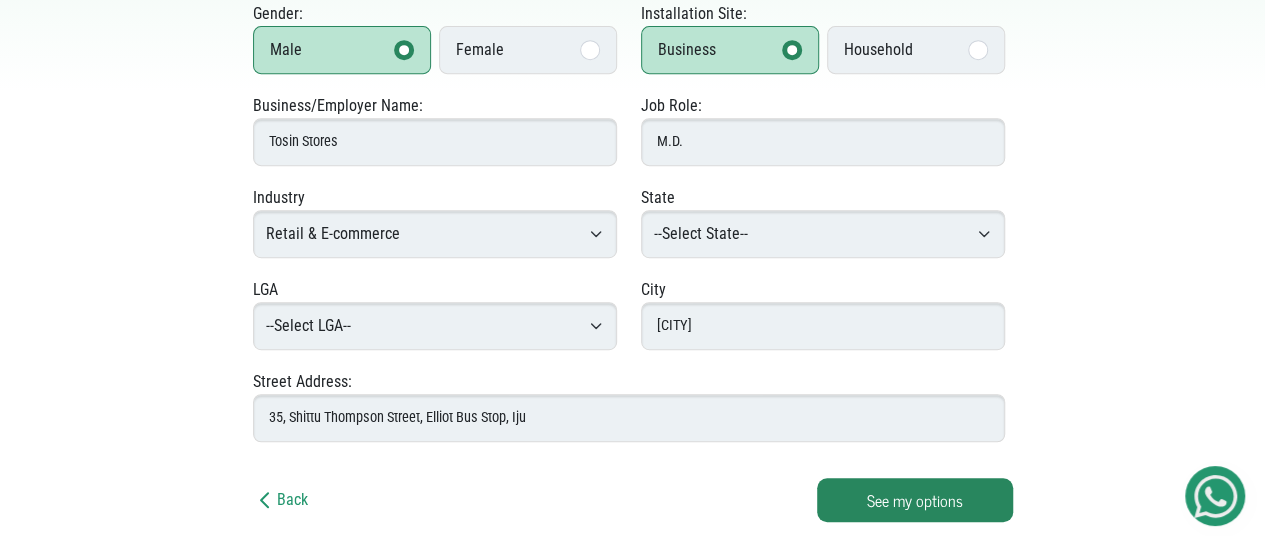 click on "--Select State--
Abia
Adamawa
Akwa Ibom
Anambra
Bauchi
Bayelsa
Benue
Borno
Cross River
Delta
Ebonyi
Edo
Ekiti
Enugu
Federal Capital Territory
Gombe
Imo
Jigawa
Kaduna
Kano
Katsina
Kebbi
Kogi
Kwara
Lagos
Nasarawa
Niger
Ogun
Ondo
Osun
Oyo Plateau Rivers Yobe" at bounding box center (823, 234) 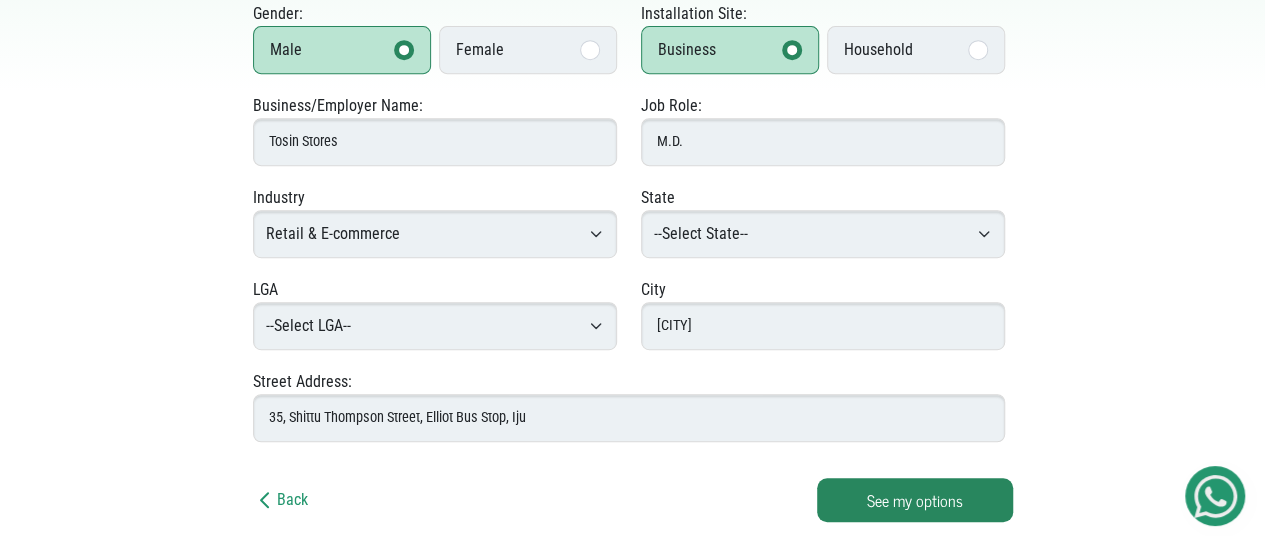 select on "Mushin" 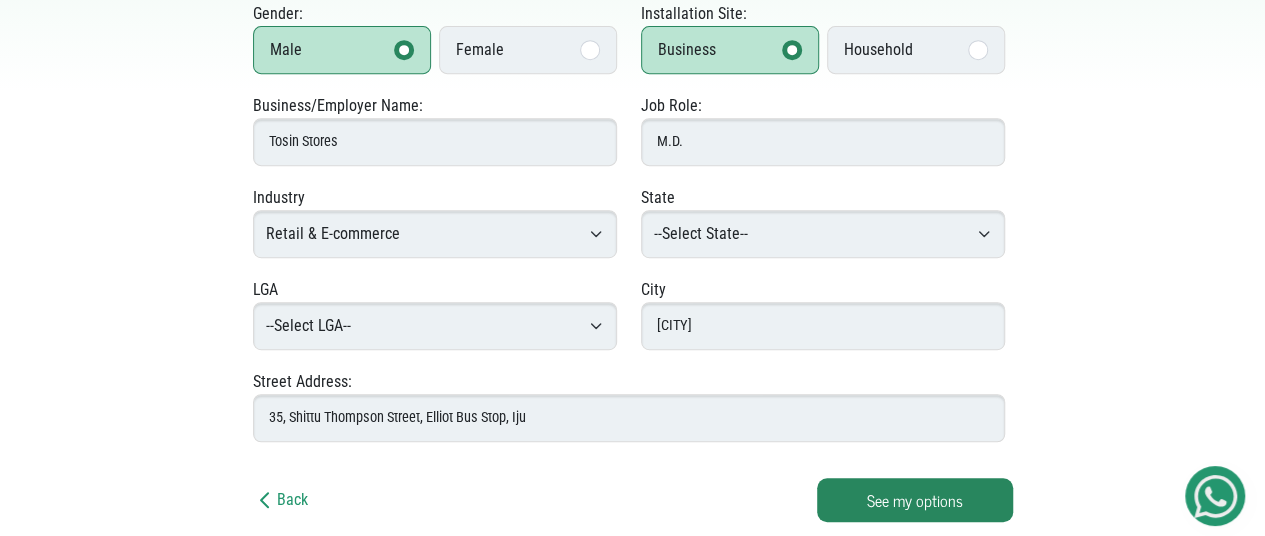 click on "--Select LGA-- Agege Ajeromi-Ifelodun Alimosho Amuwo-Odofin Apapa Badagry Epe Eti-Osa Ibeju/Lekki Ifako-Ijaye Ikeja Ikorodu Kosofe Lagos Island Lagos Mainland Mushin Ojo Oshodi-Isolo Shomolu Surulere" at bounding box center [435, 326] 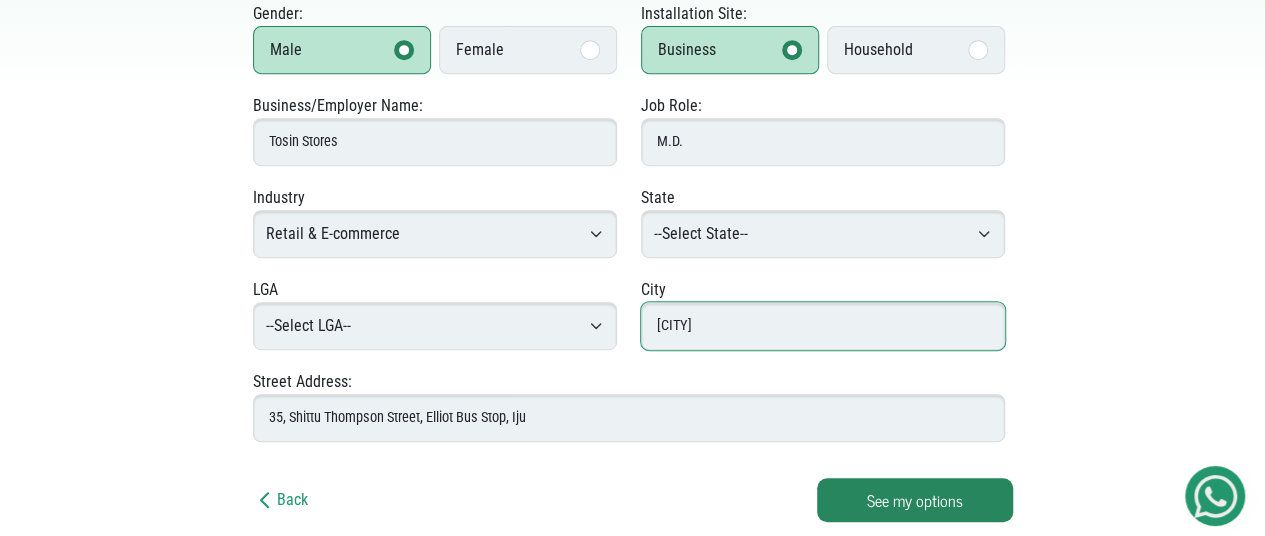 click on "Ifako-Ijaiye" at bounding box center (823, 326) 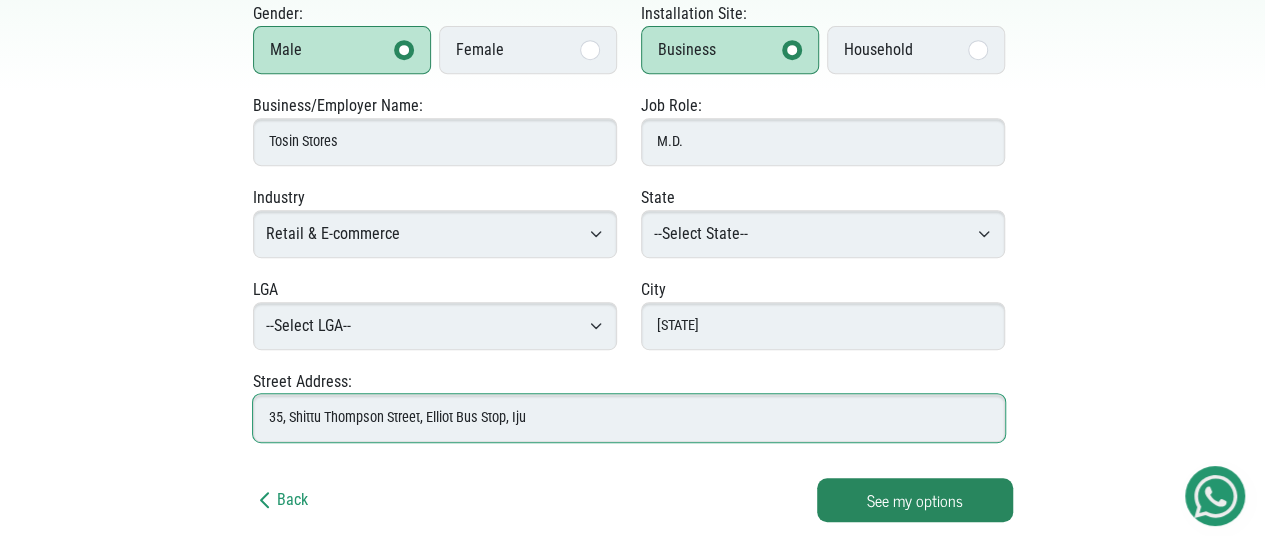 click on "35, Shittu Thompson Street, Elliot Bus Stop, Iju" at bounding box center [629, 418] 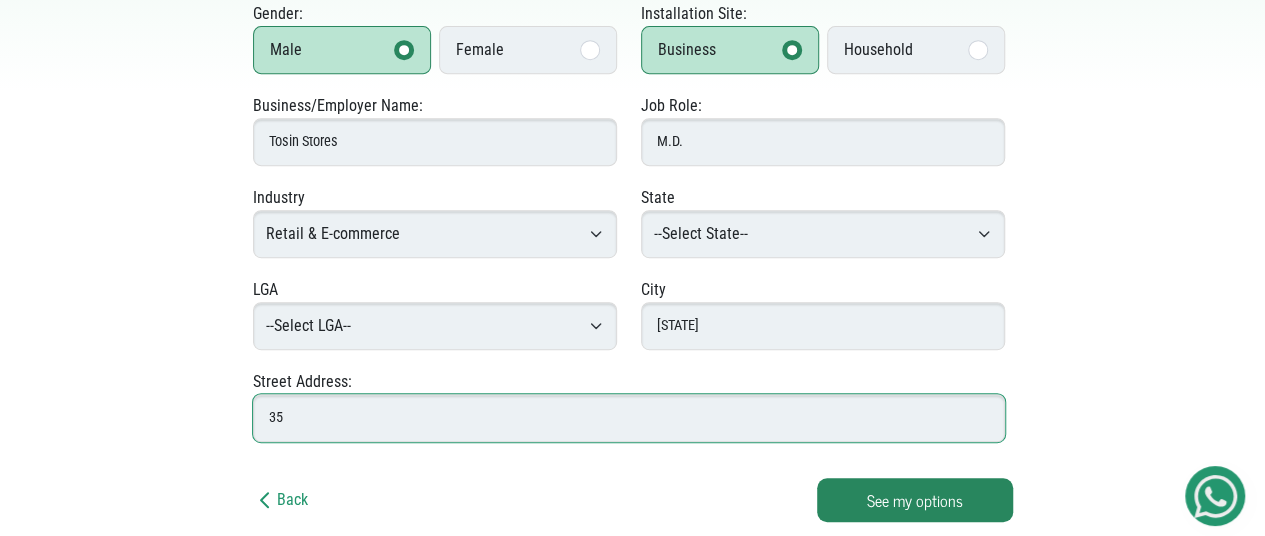type on "3" 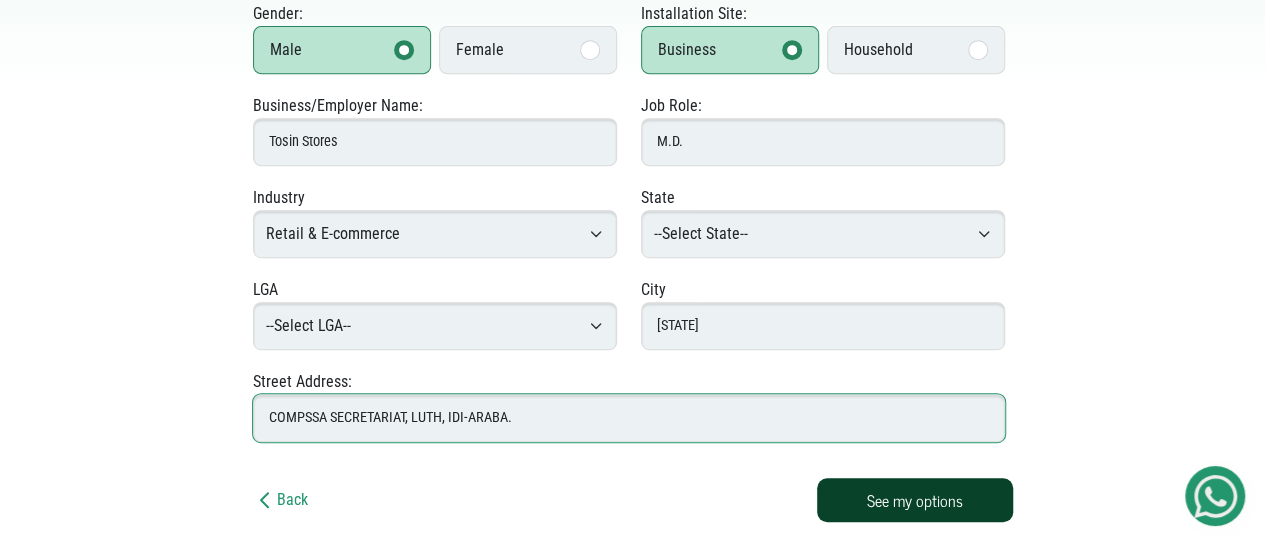 type on "COMPSSA SECRETARIAT, LUTH, IDI-ARABA." 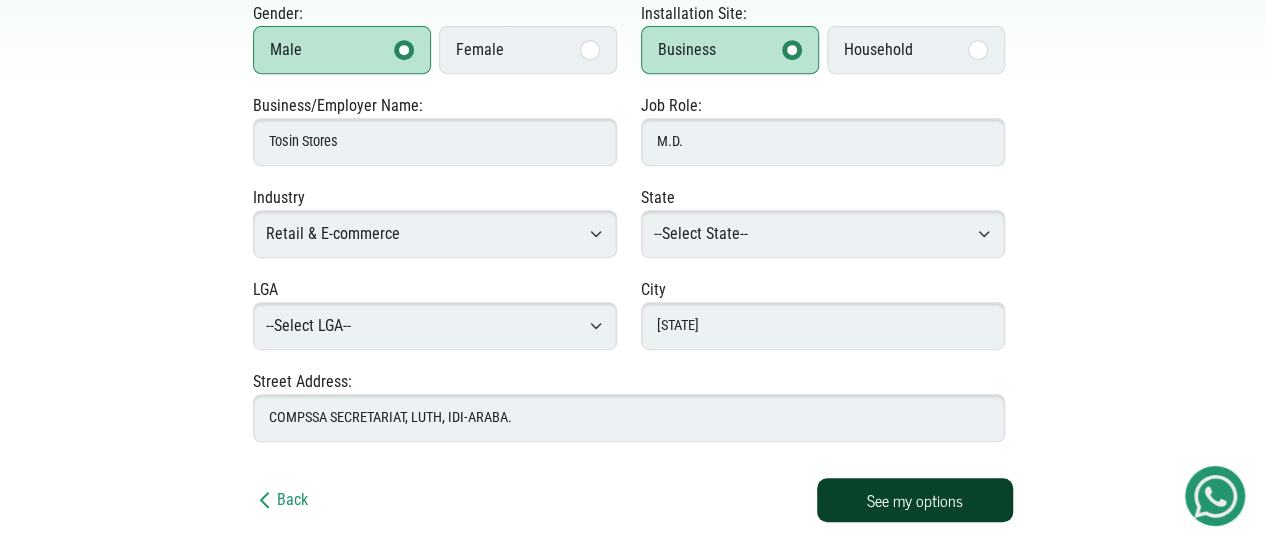 click on "See my options" at bounding box center (915, 500) 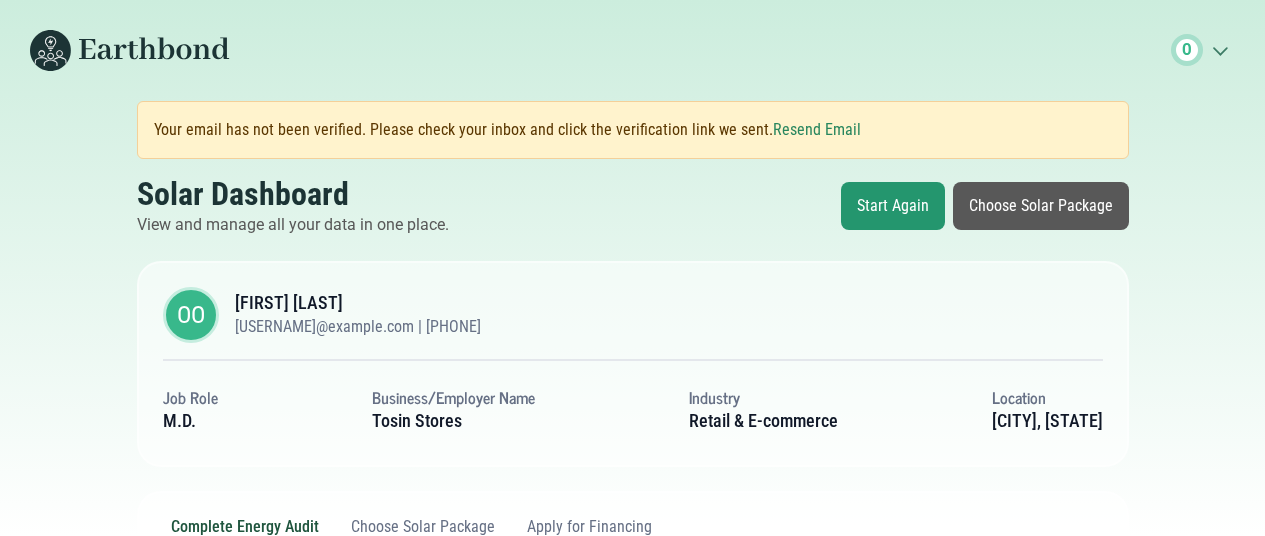 scroll, scrollTop: 0, scrollLeft: 0, axis: both 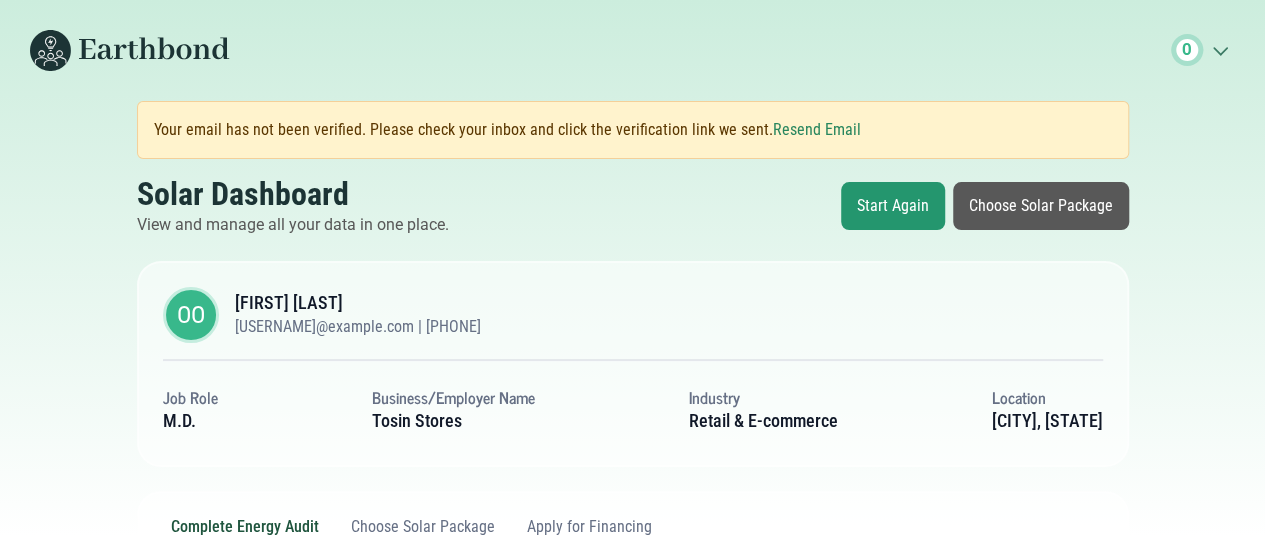 click on "Choose Solar Package" at bounding box center (1041, 206) 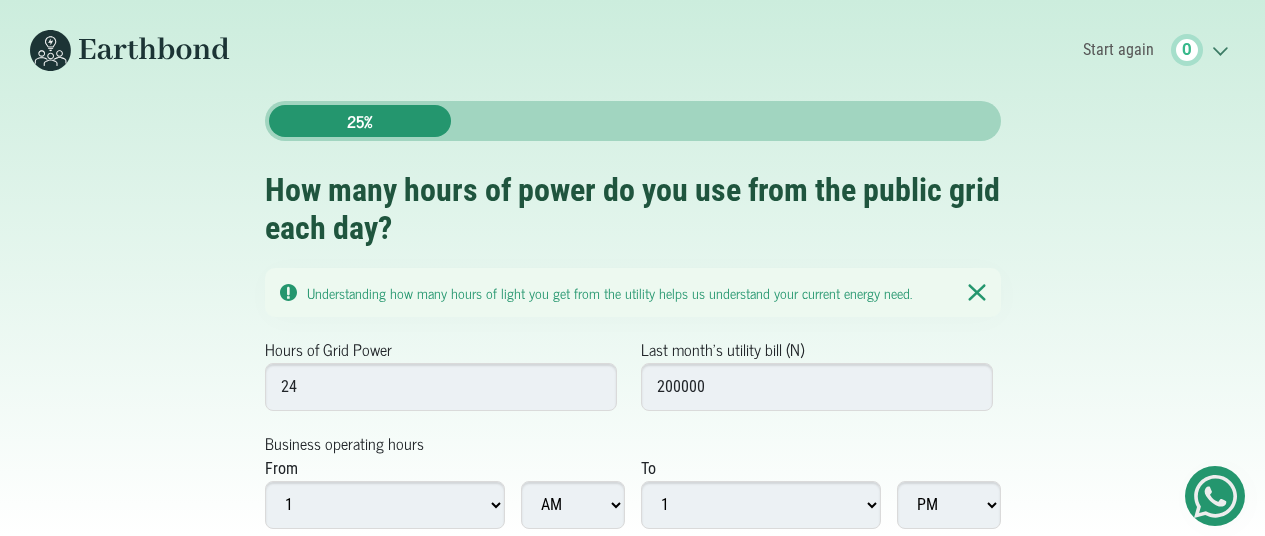 scroll, scrollTop: 0, scrollLeft: 0, axis: both 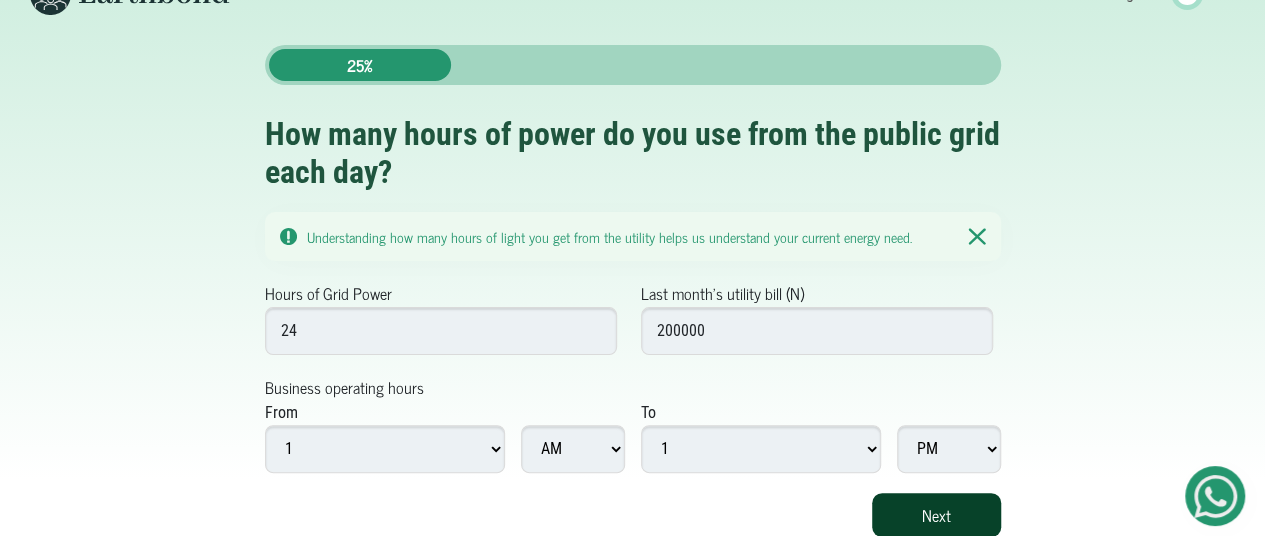 click on "Next" at bounding box center [936, 515] 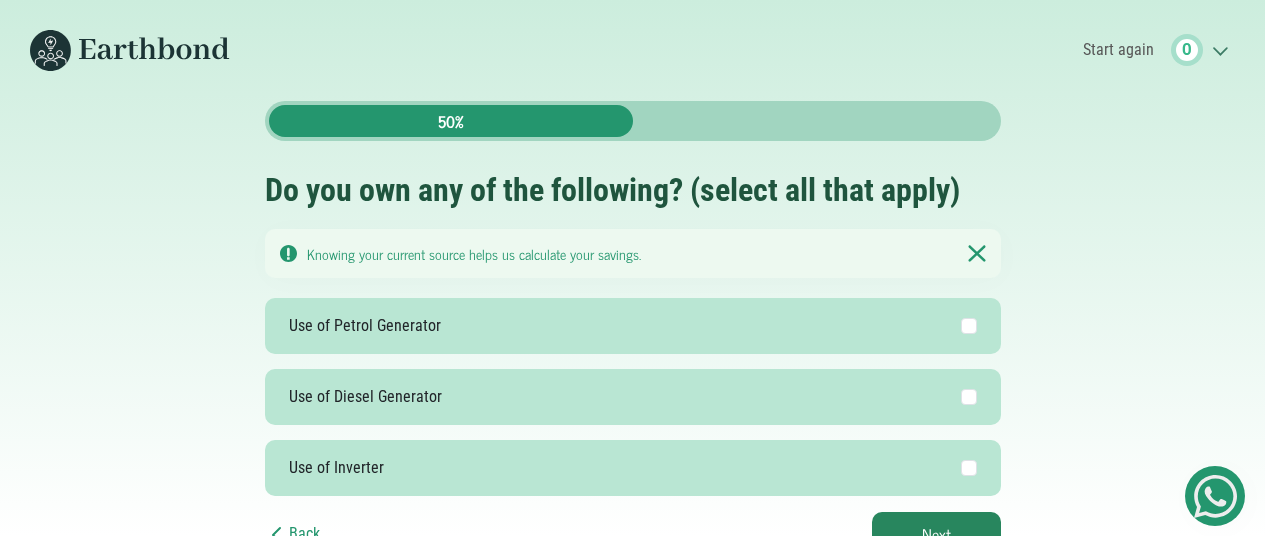 scroll, scrollTop: 0, scrollLeft: 0, axis: both 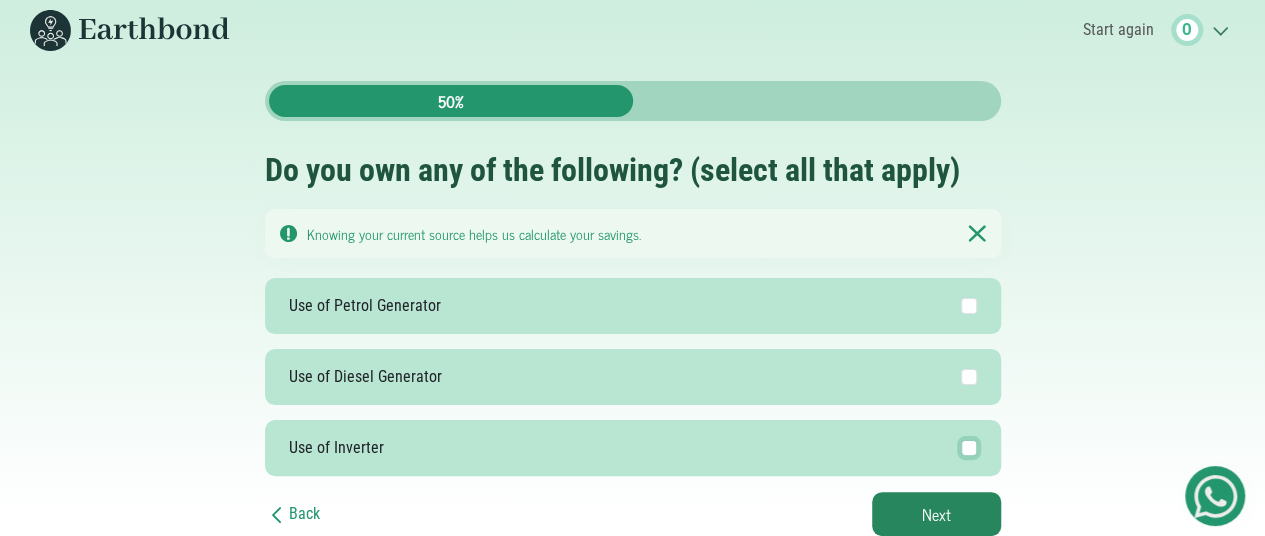 click on "Use of Inverter" at bounding box center (969, 448) 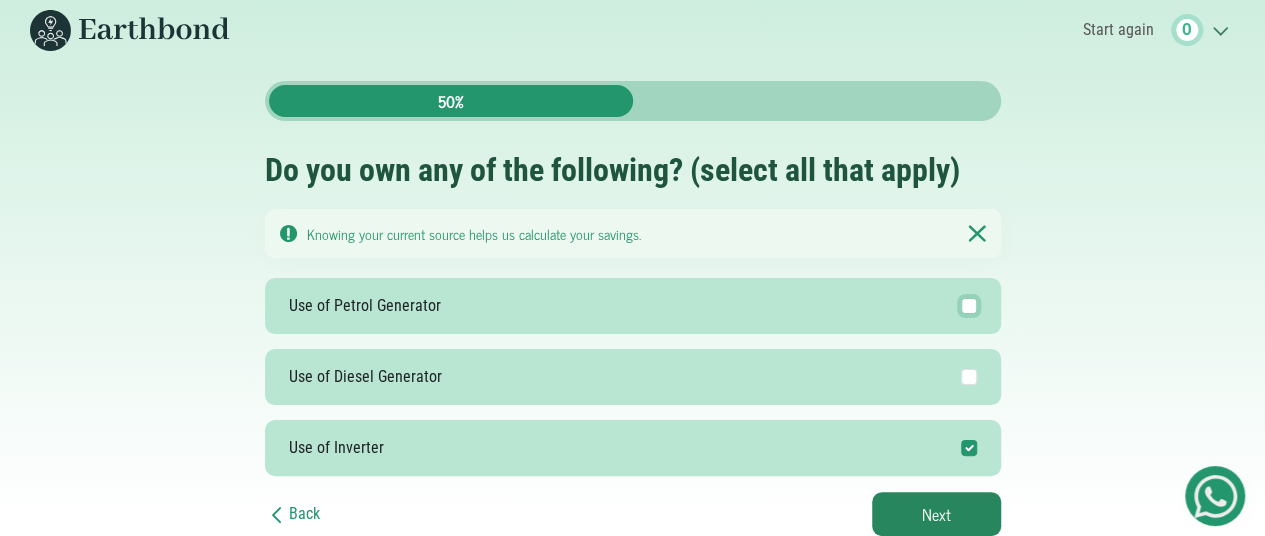 click on "Use of Petrol Generator" at bounding box center (969, 306) 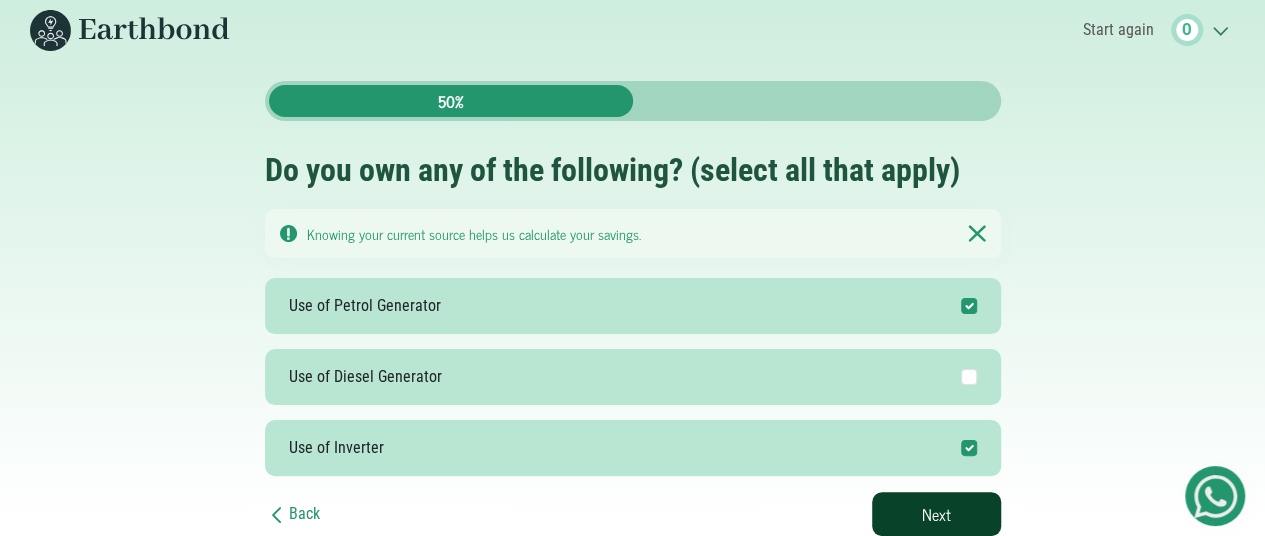 click on "Next" at bounding box center (936, 514) 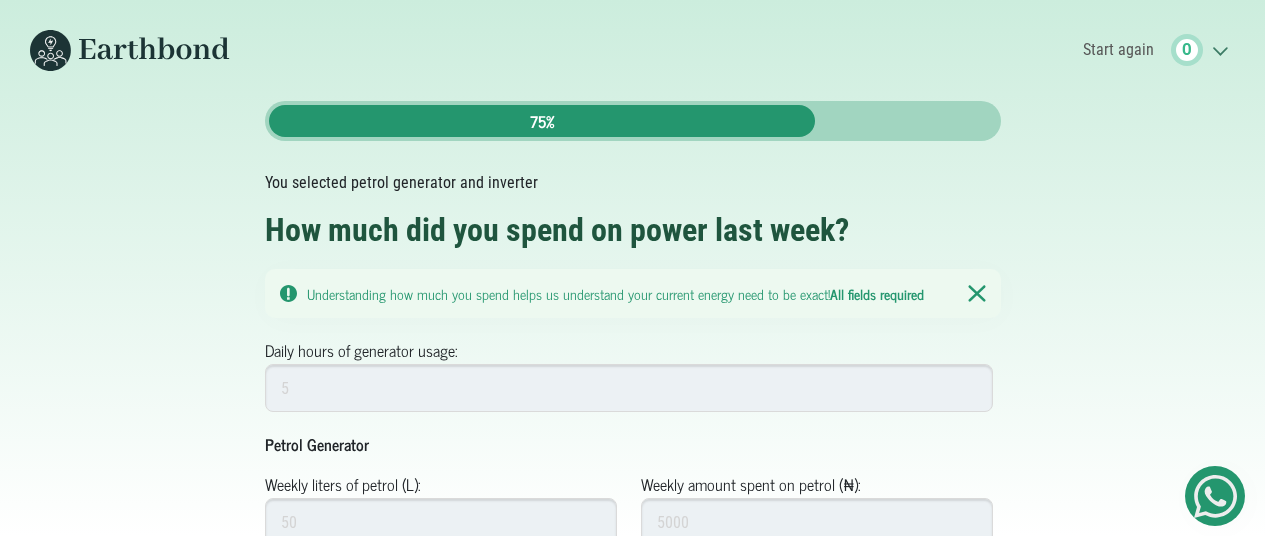 scroll, scrollTop: 0, scrollLeft: 0, axis: both 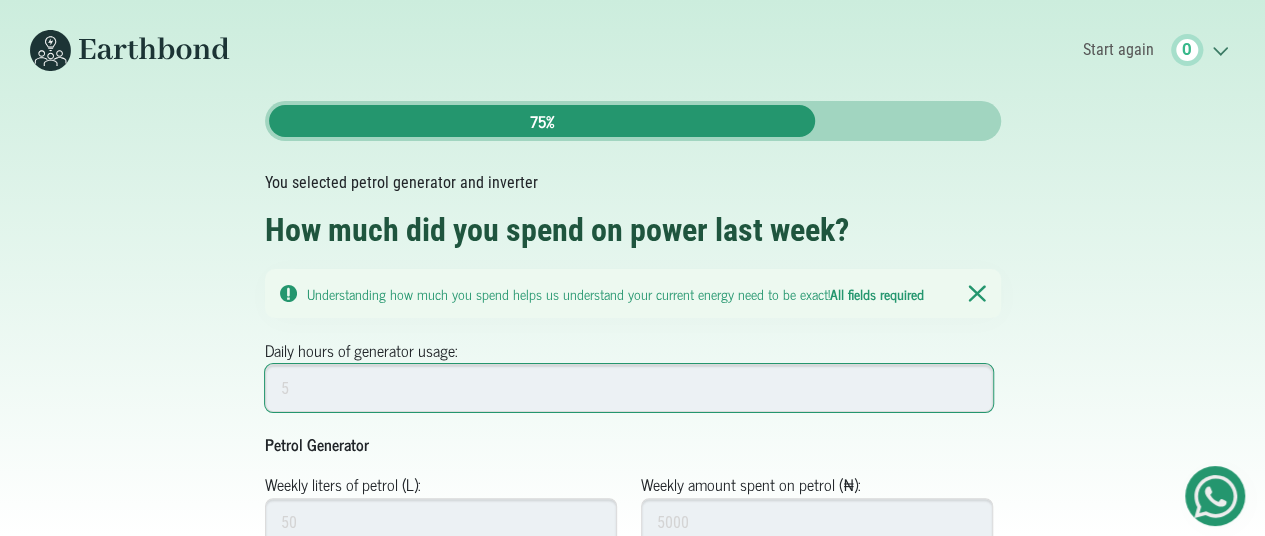 click on "Daily hours of generator usage:" at bounding box center [629, 388] 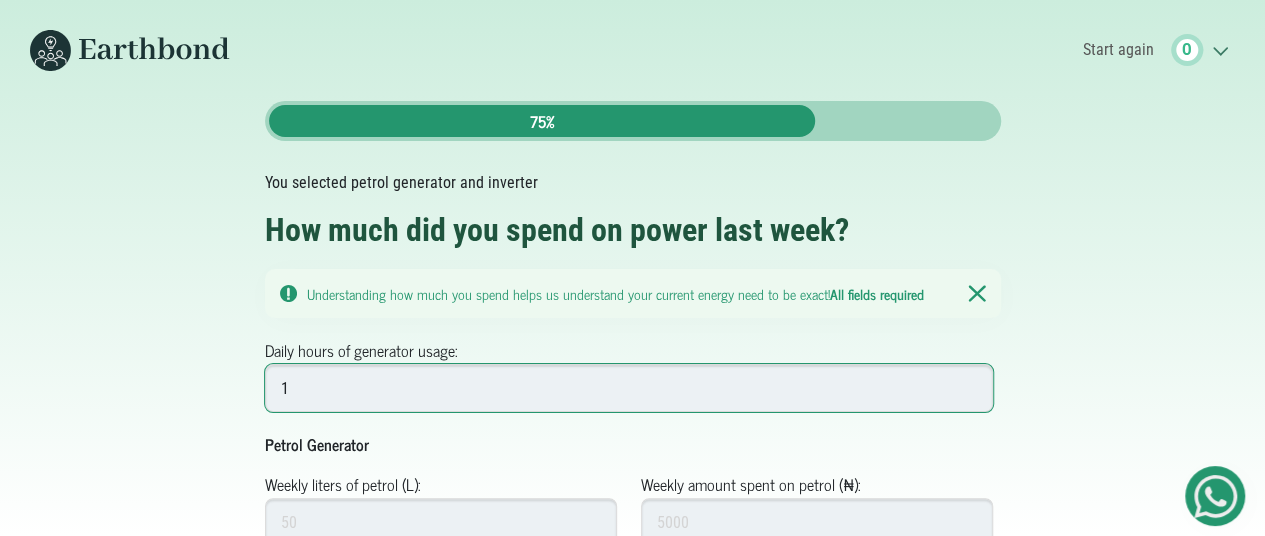 type on "1" 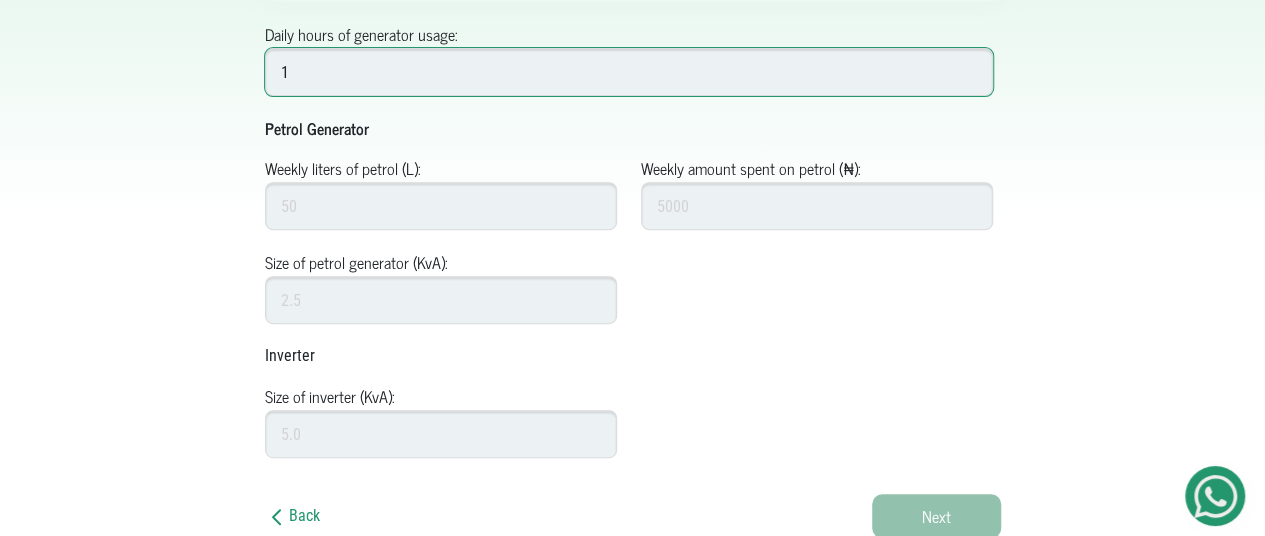 scroll, scrollTop: 16, scrollLeft: 0, axis: vertical 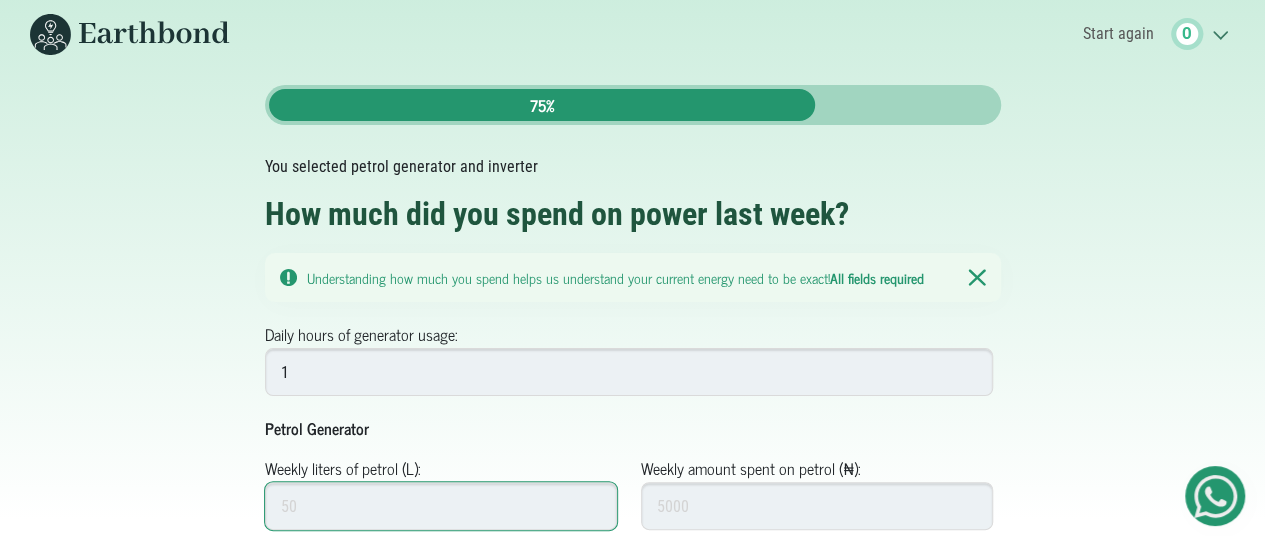 click on "Weekly liters of petrol (L):" at bounding box center (441, 506) 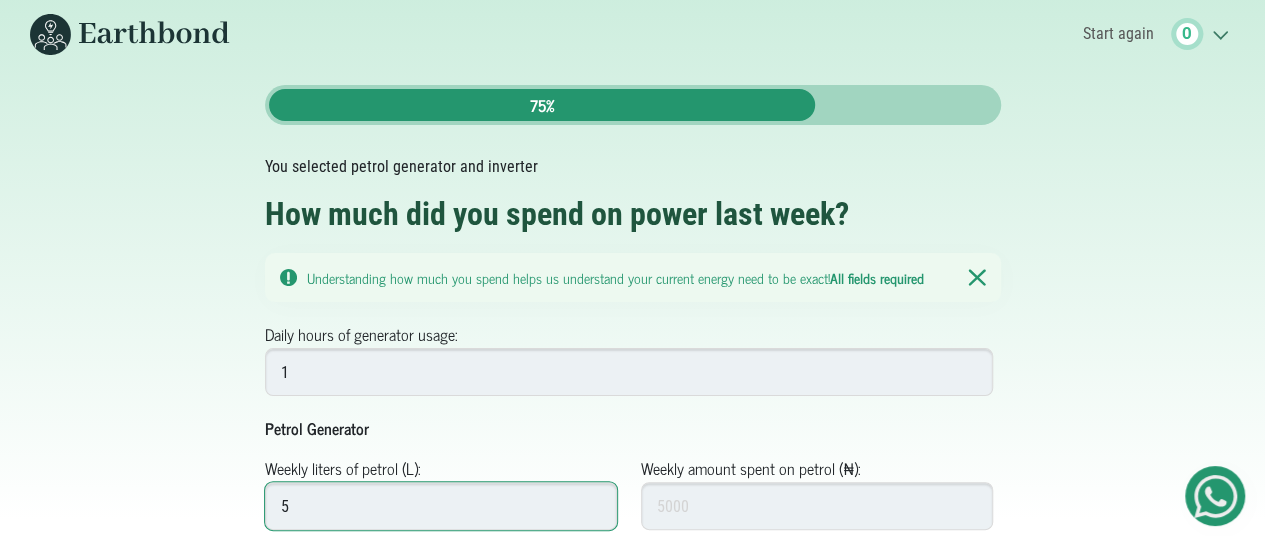 type on "5" 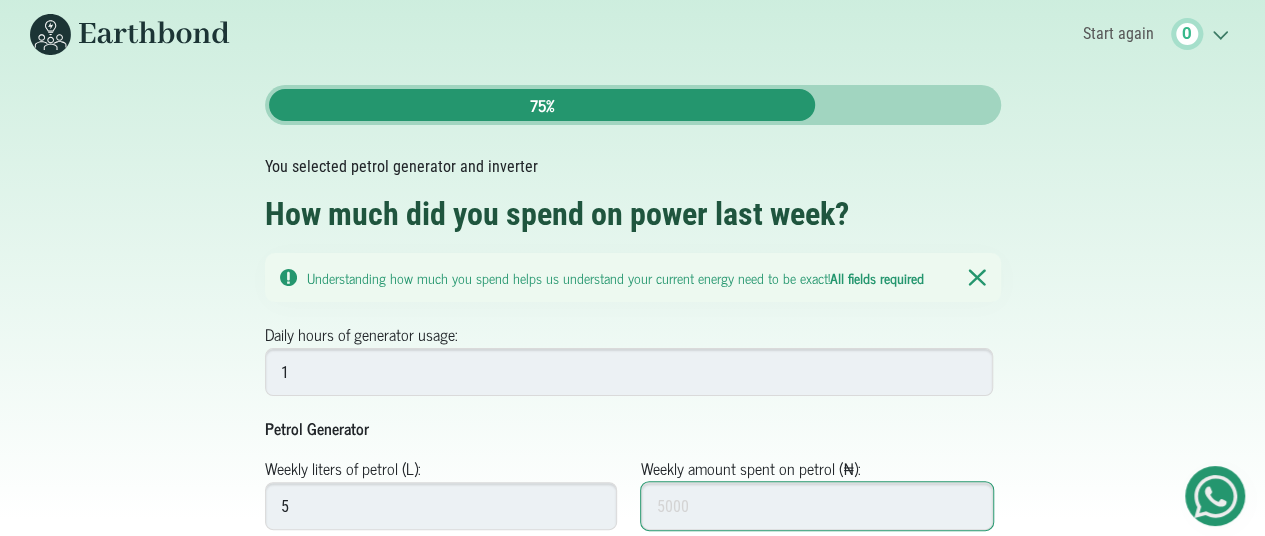click on "Weekly amount spent on petrol (₦):" at bounding box center (817, 506) 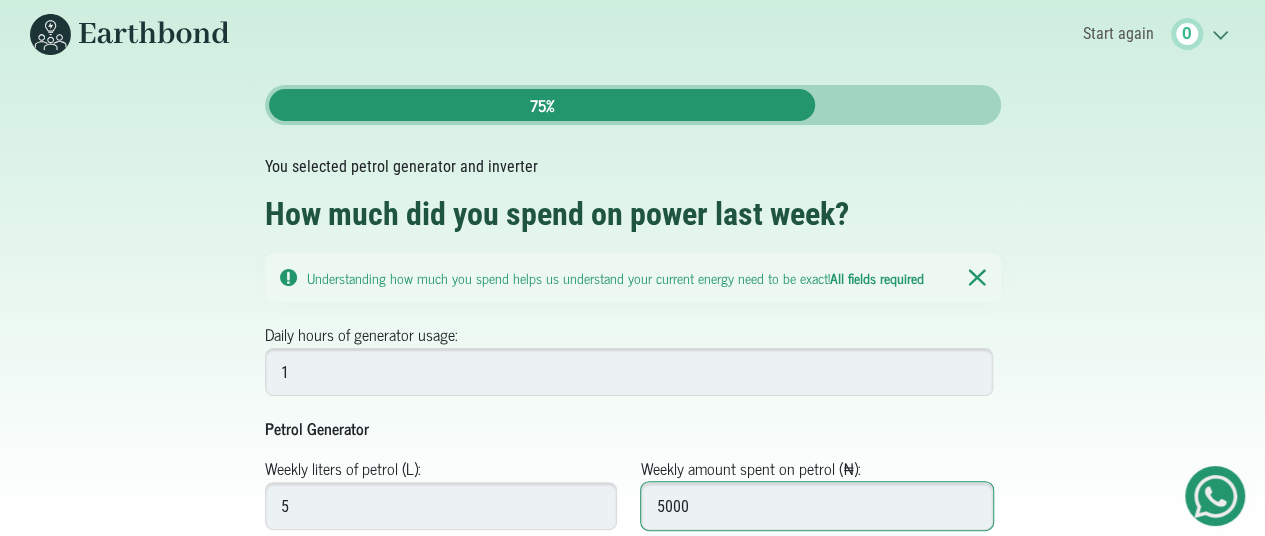 type on "5000" 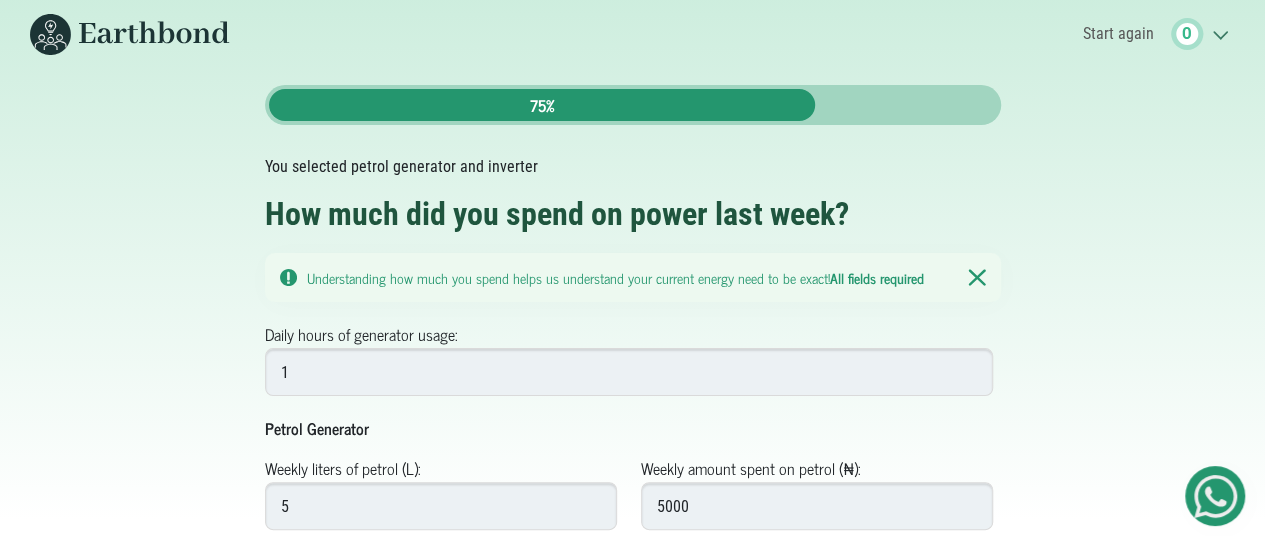 click on "Daily hours of generator usage:
1
Petrol Generator
Weekly liters of petrol (L):
5
Weekly amount spent on petrol (₦):
5000
Size of petrol generator (KvA):
Inverter
Size of inverter (KvA):
Back" at bounding box center (633, 580) 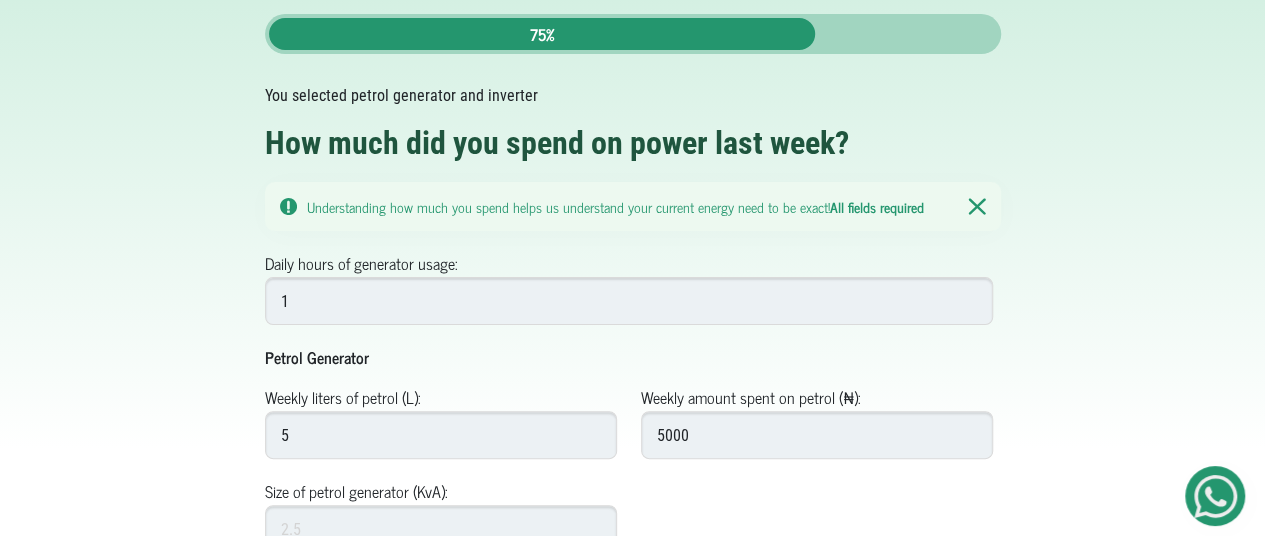 scroll, scrollTop: 116, scrollLeft: 0, axis: vertical 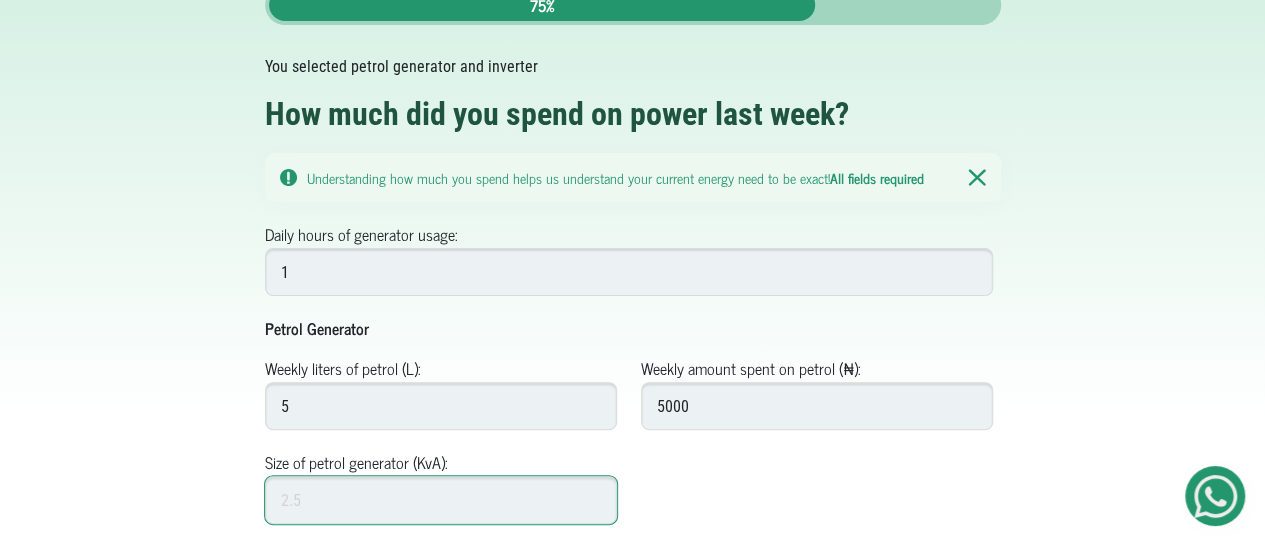 click on "Size of petrol generator (KvA):" at bounding box center [441, 500] 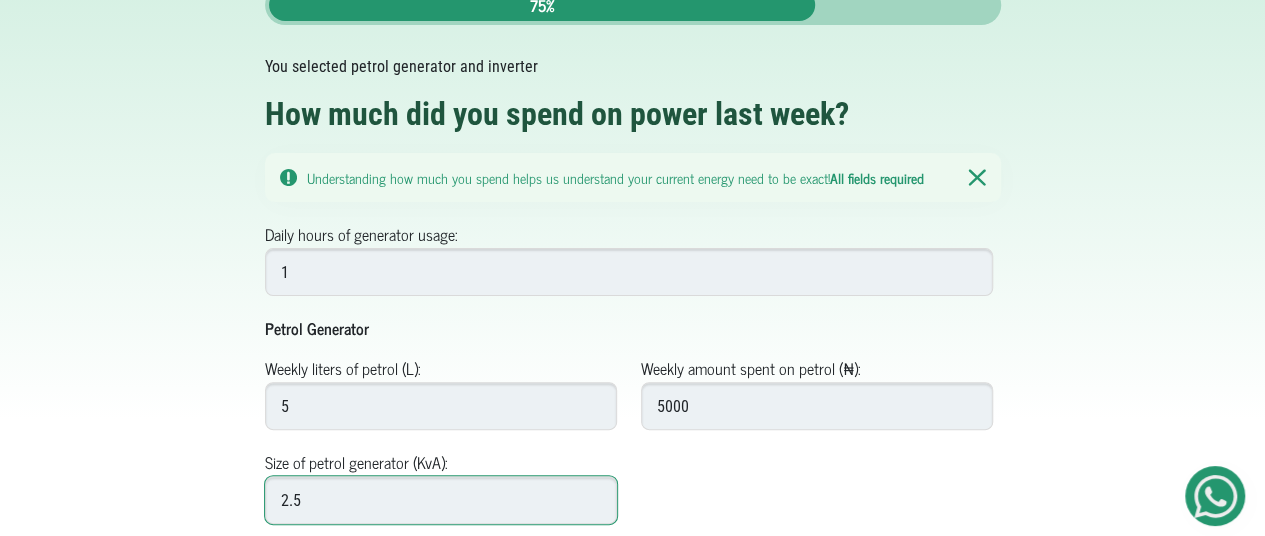 type on "2.5" 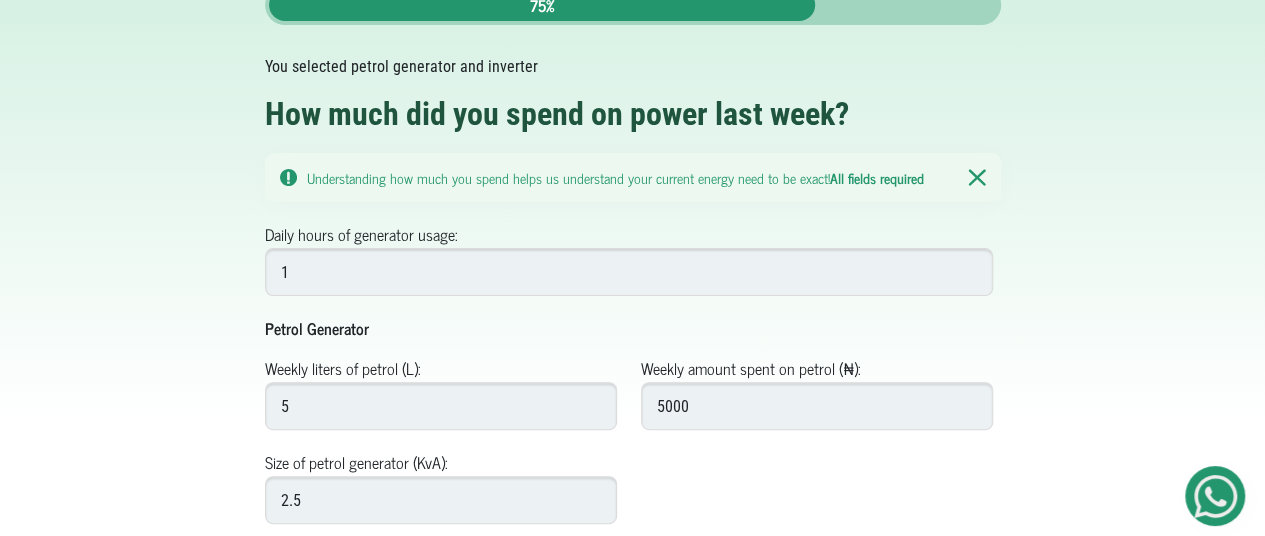 click at bounding box center (817, 487) 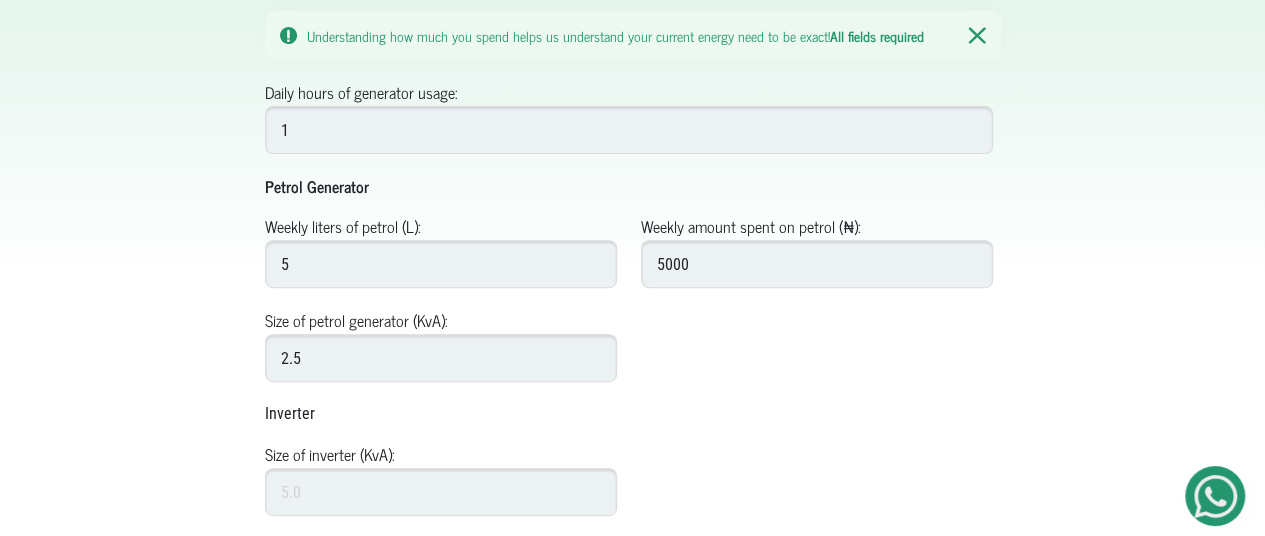 scroll, scrollTop: 316, scrollLeft: 0, axis: vertical 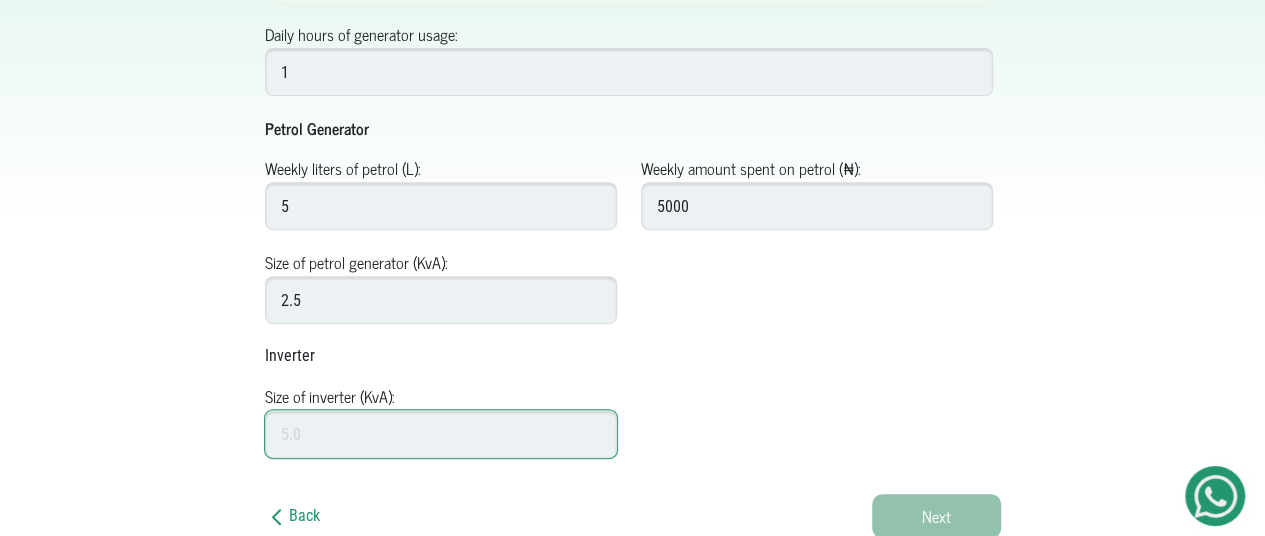 click on "Size of inverter (KvA):" at bounding box center (441, 434) 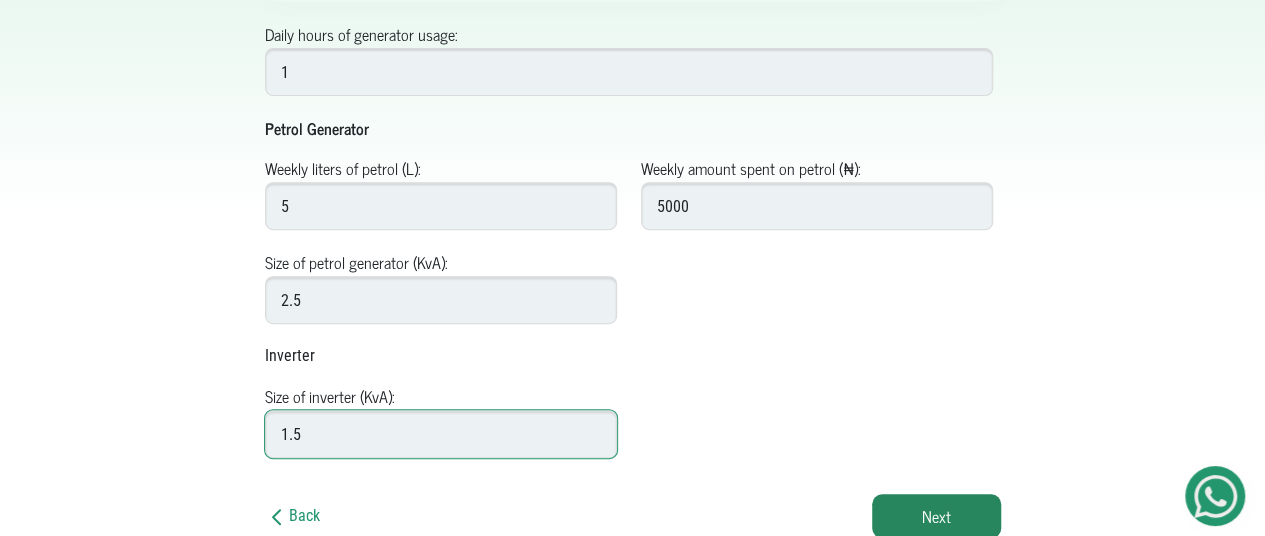 type on "1.5" 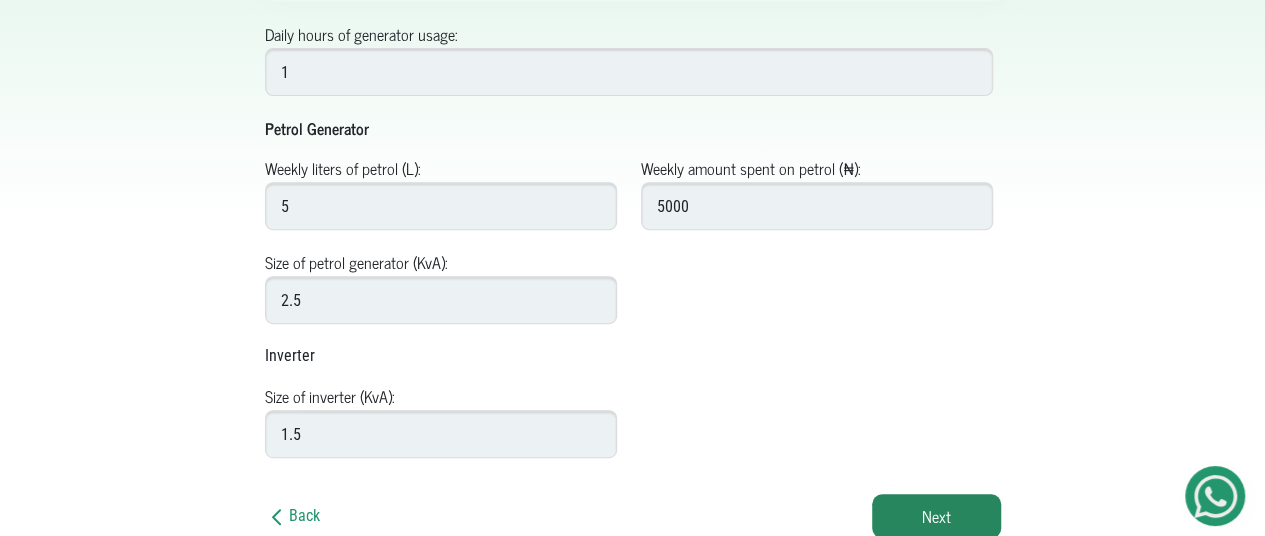 click at bounding box center (817, 421) 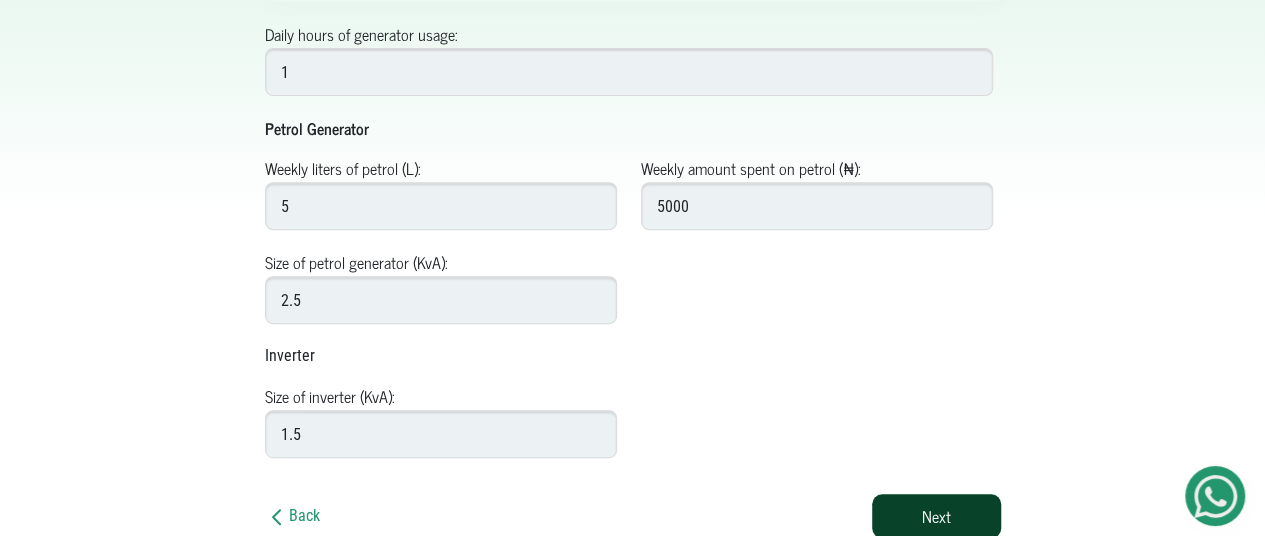 click on "Next" at bounding box center [936, 516] 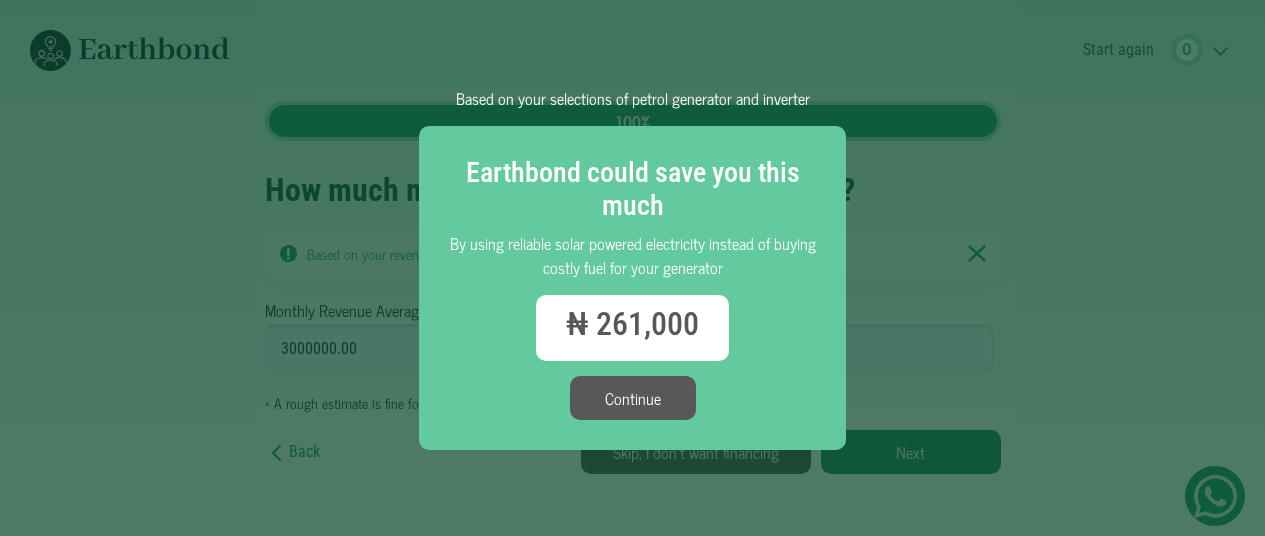 scroll, scrollTop: 0, scrollLeft: 0, axis: both 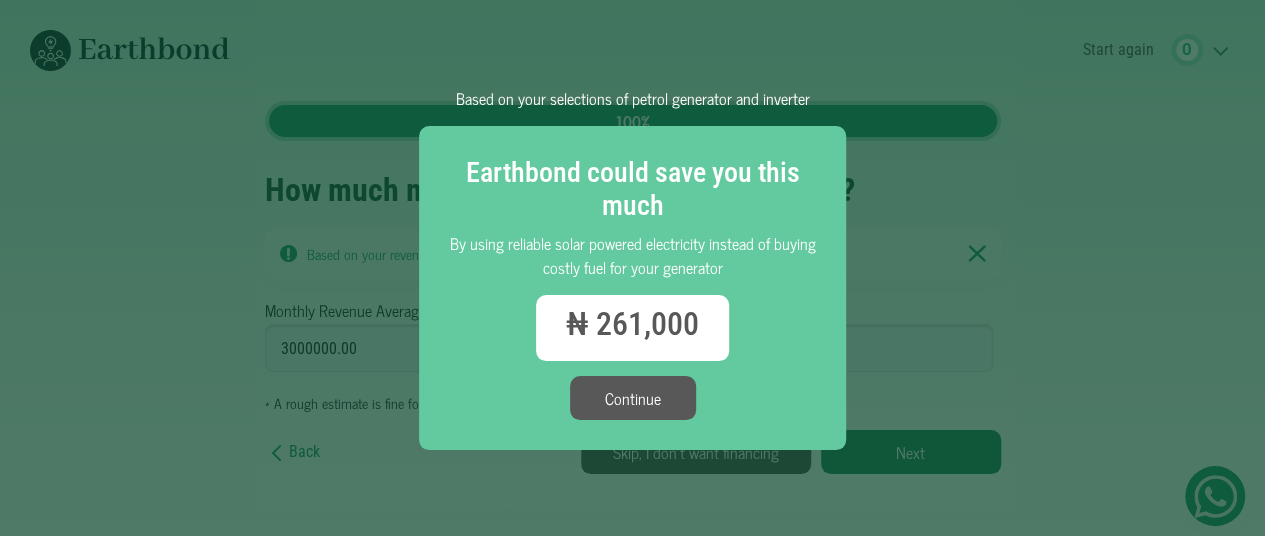 click on "Continue" at bounding box center (633, 398) 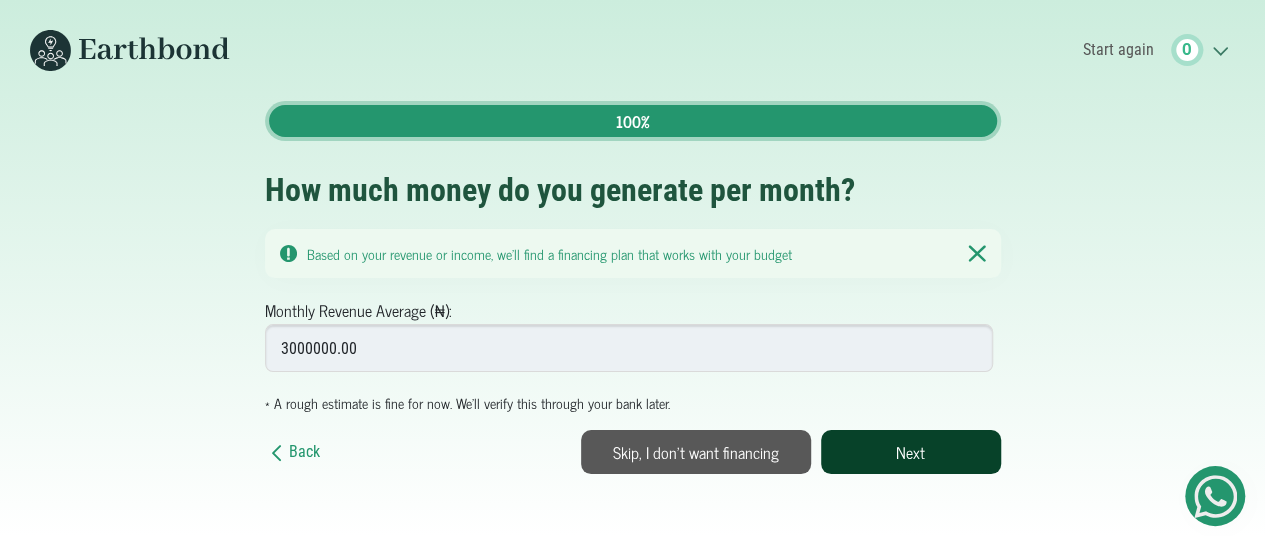 click on "Next" at bounding box center [911, 452] 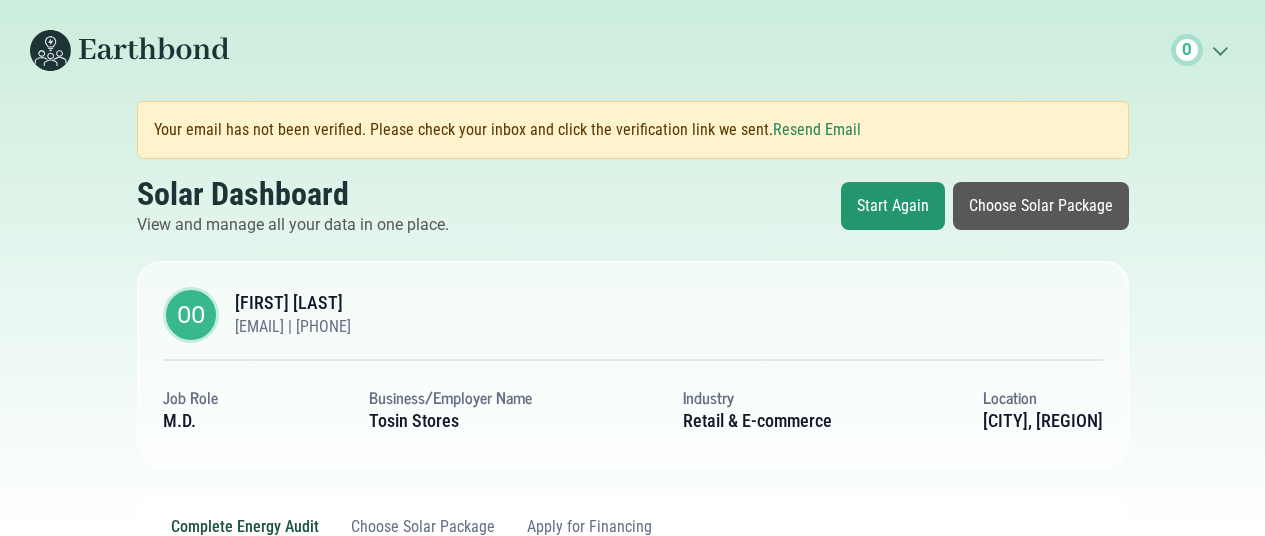 scroll, scrollTop: 0, scrollLeft: 0, axis: both 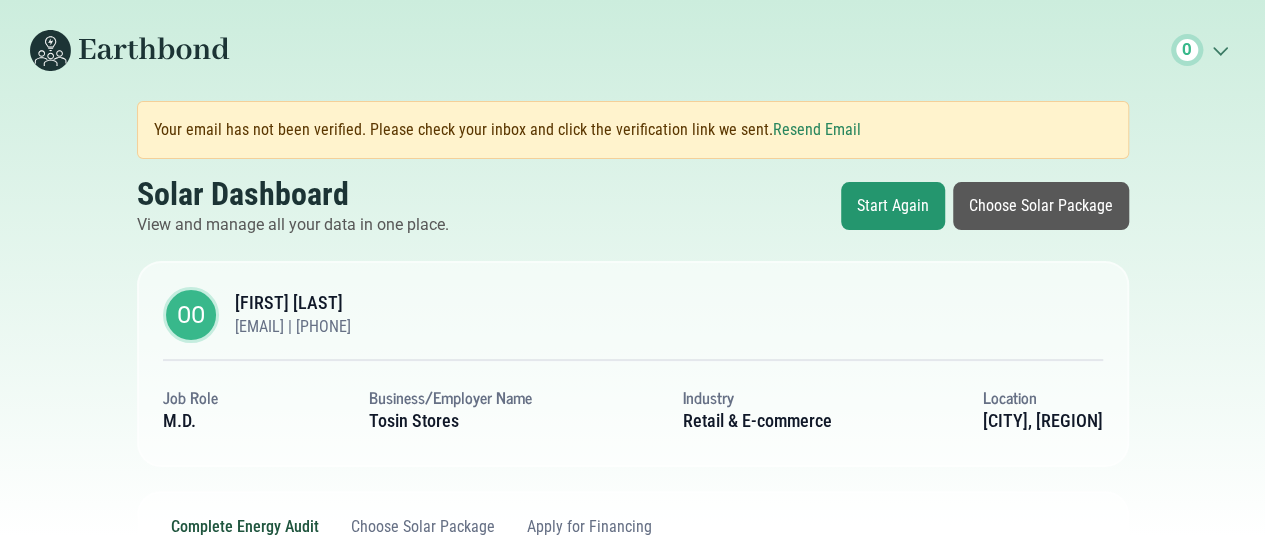 click on "Resend Email" at bounding box center (817, 130) 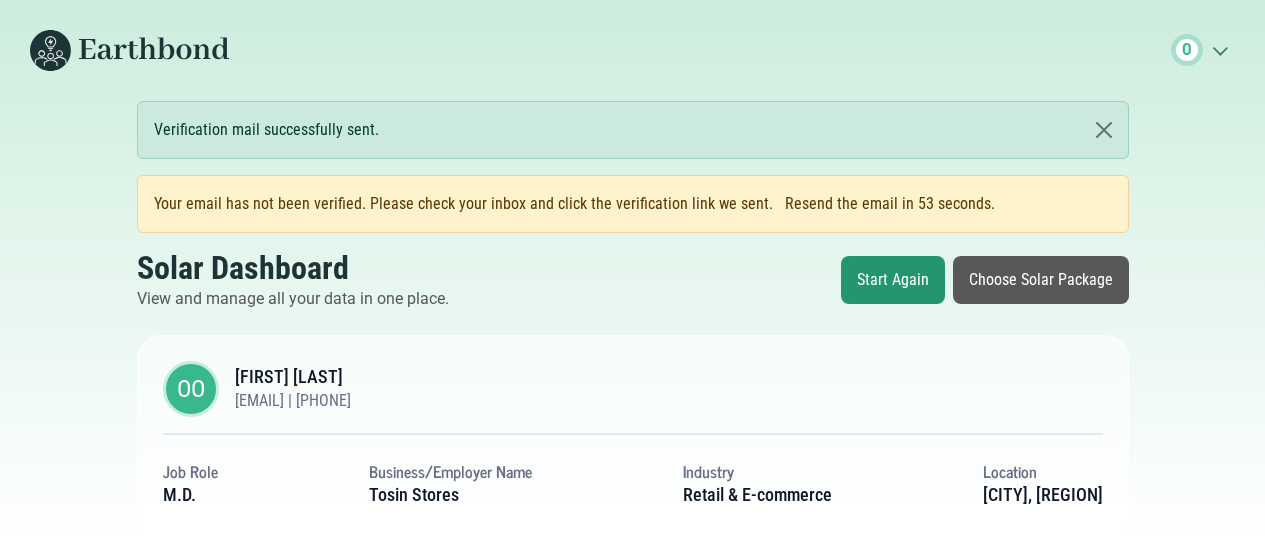 scroll, scrollTop: 0, scrollLeft: 0, axis: both 